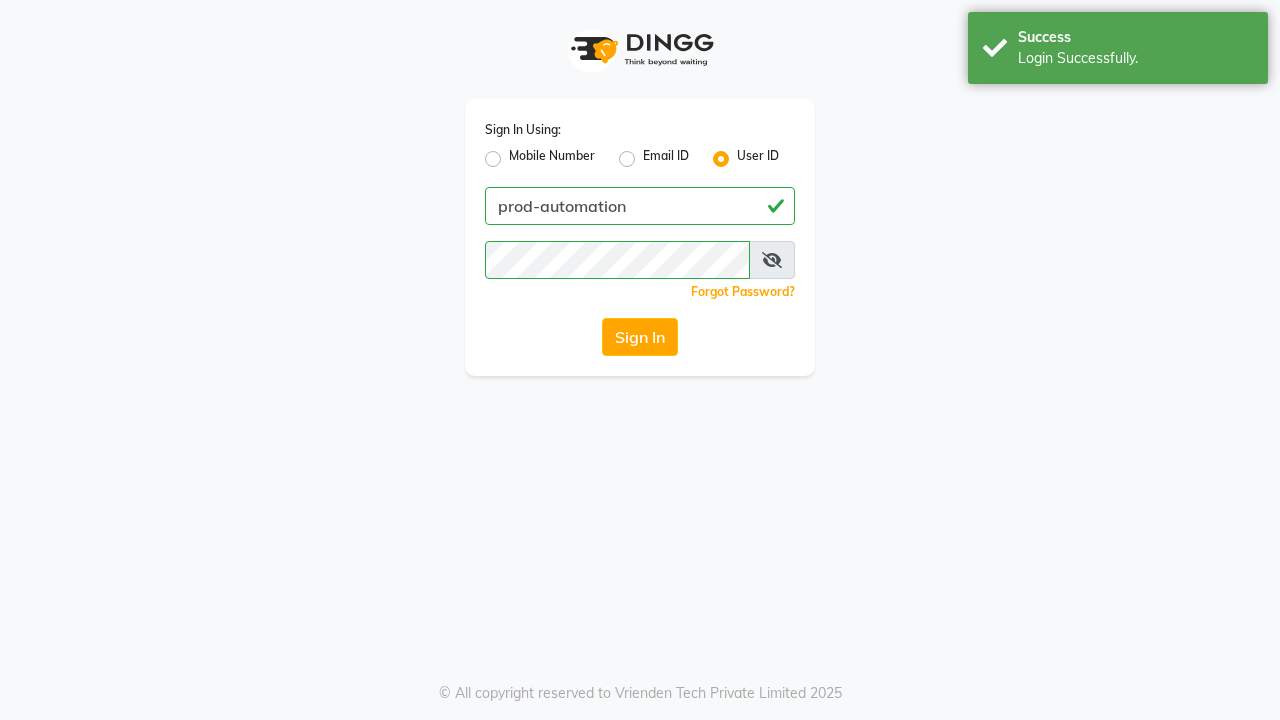 scroll, scrollTop: 0, scrollLeft: 0, axis: both 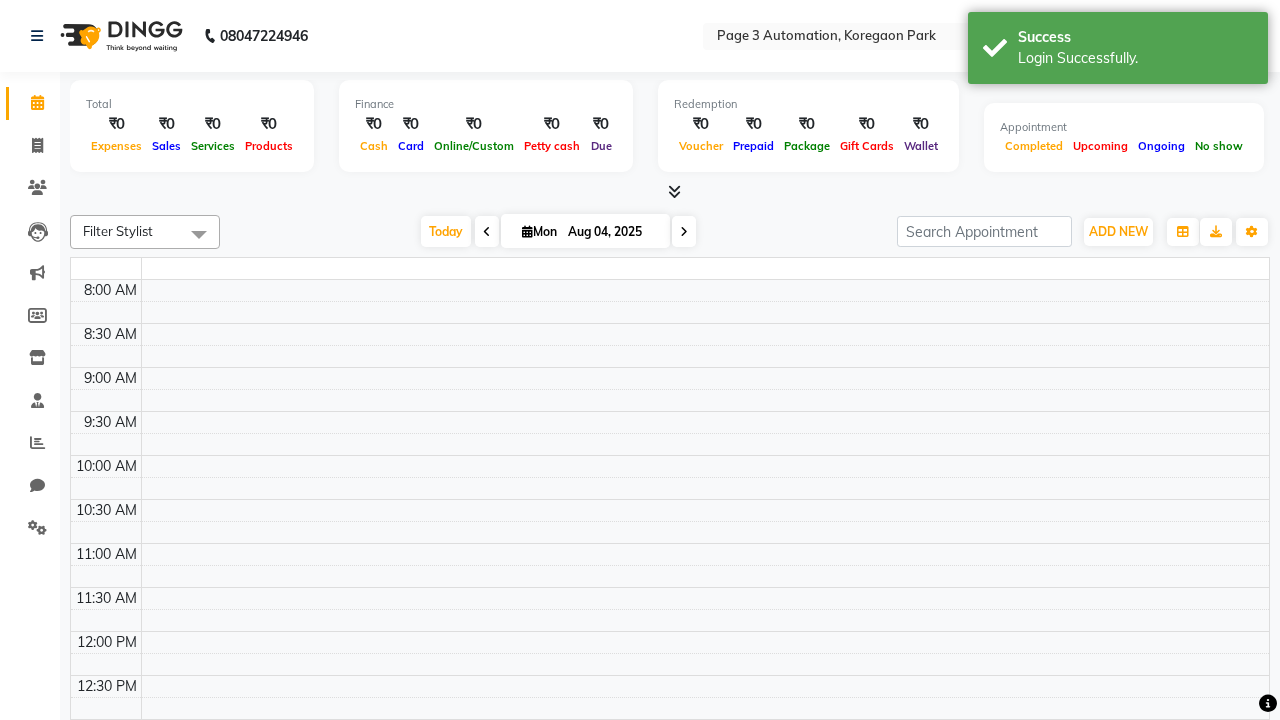 select on "en" 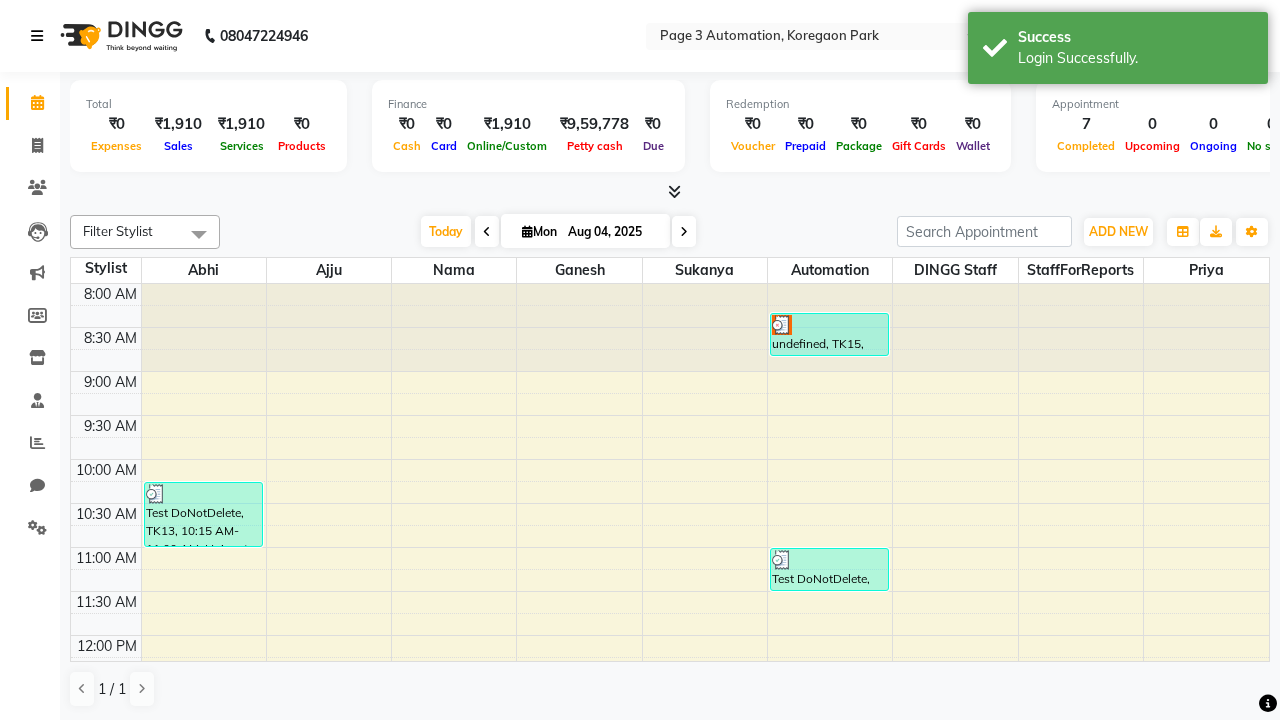 click at bounding box center [37, 36] 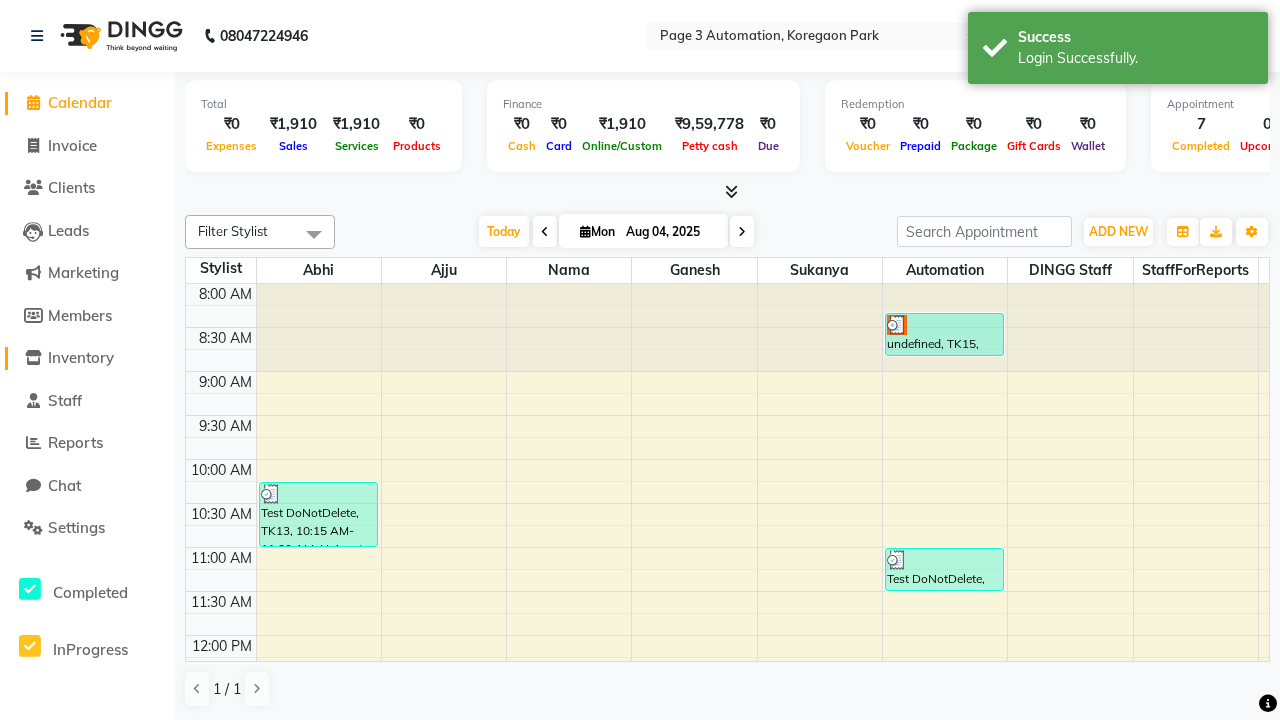 click on "Inventory" 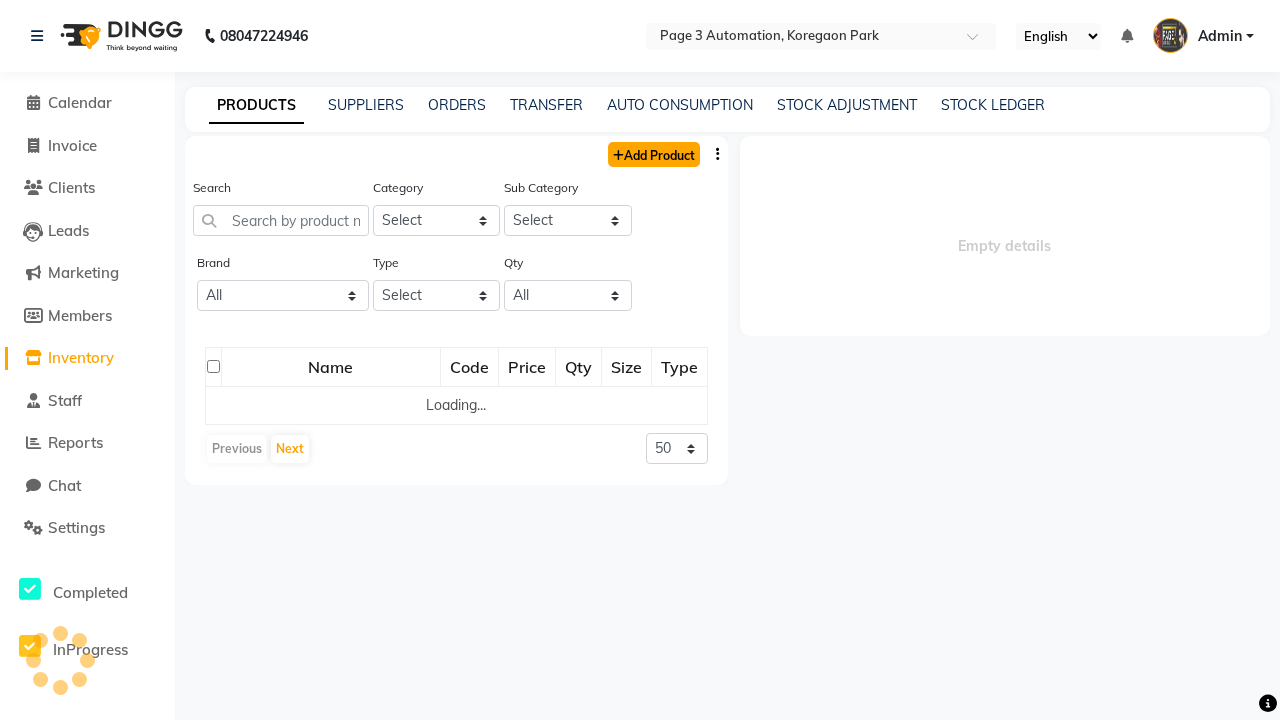 click on "Add Product" 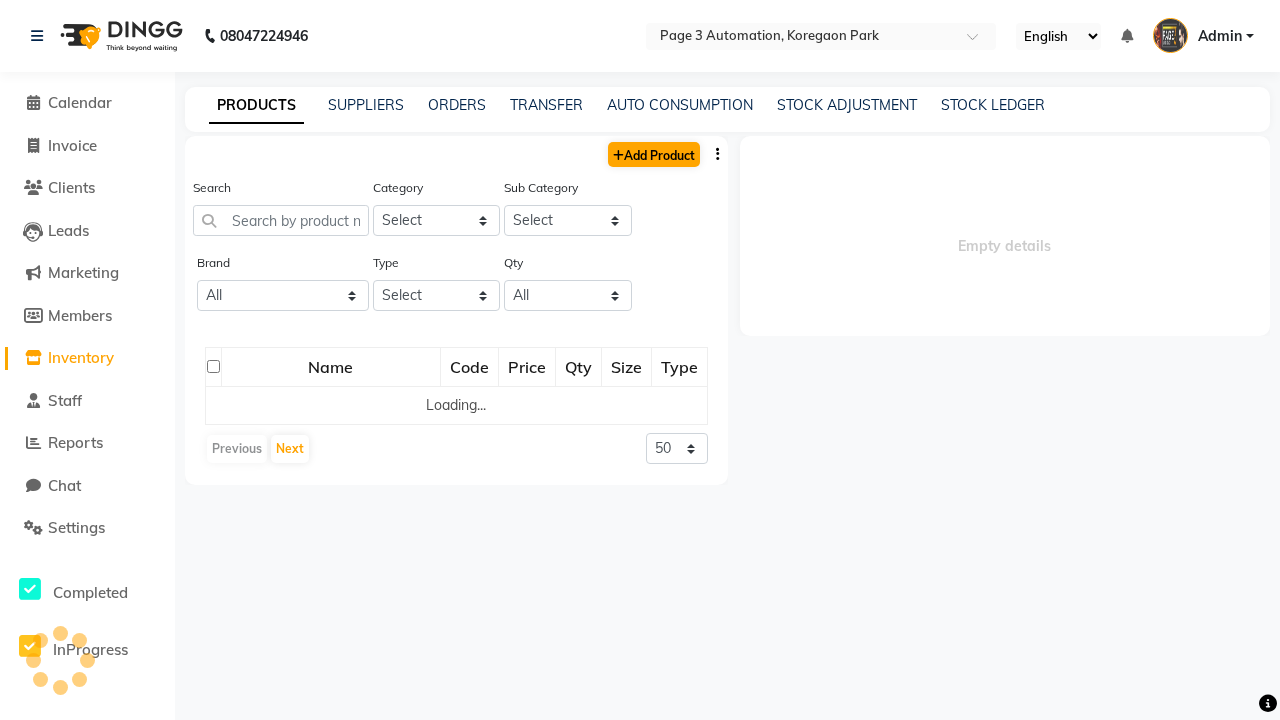 select on "true" 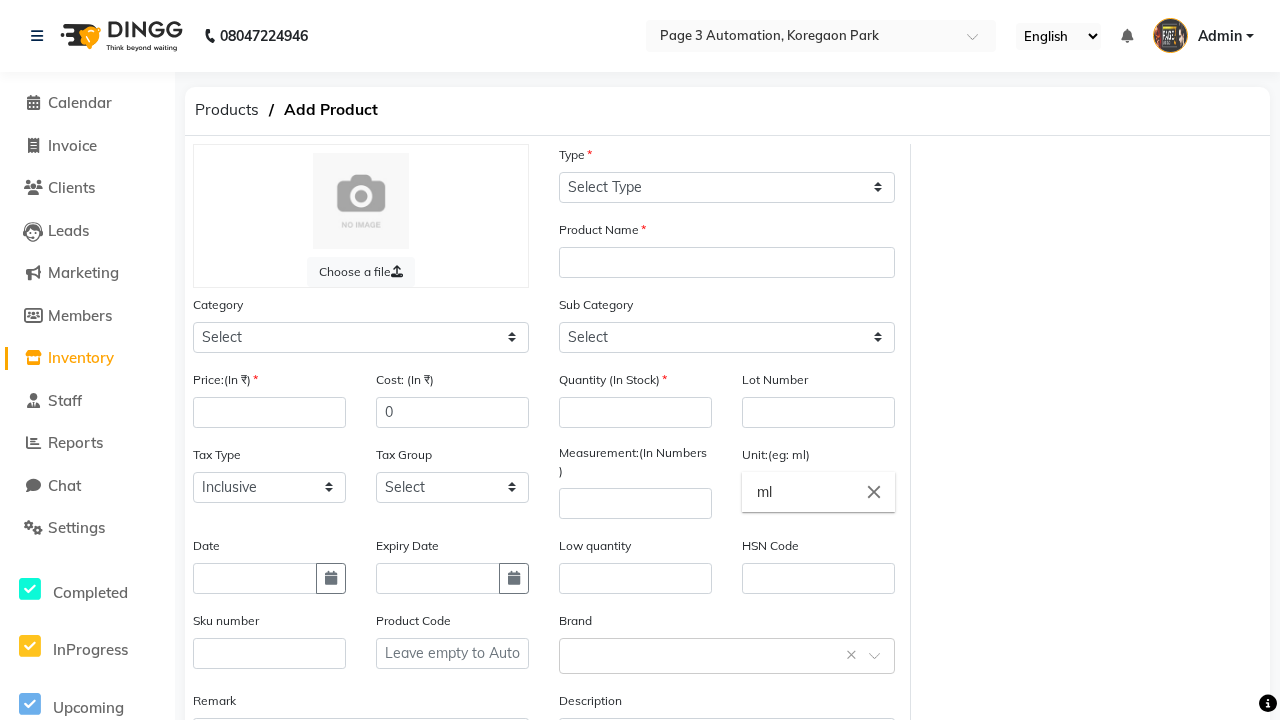 select on "C" 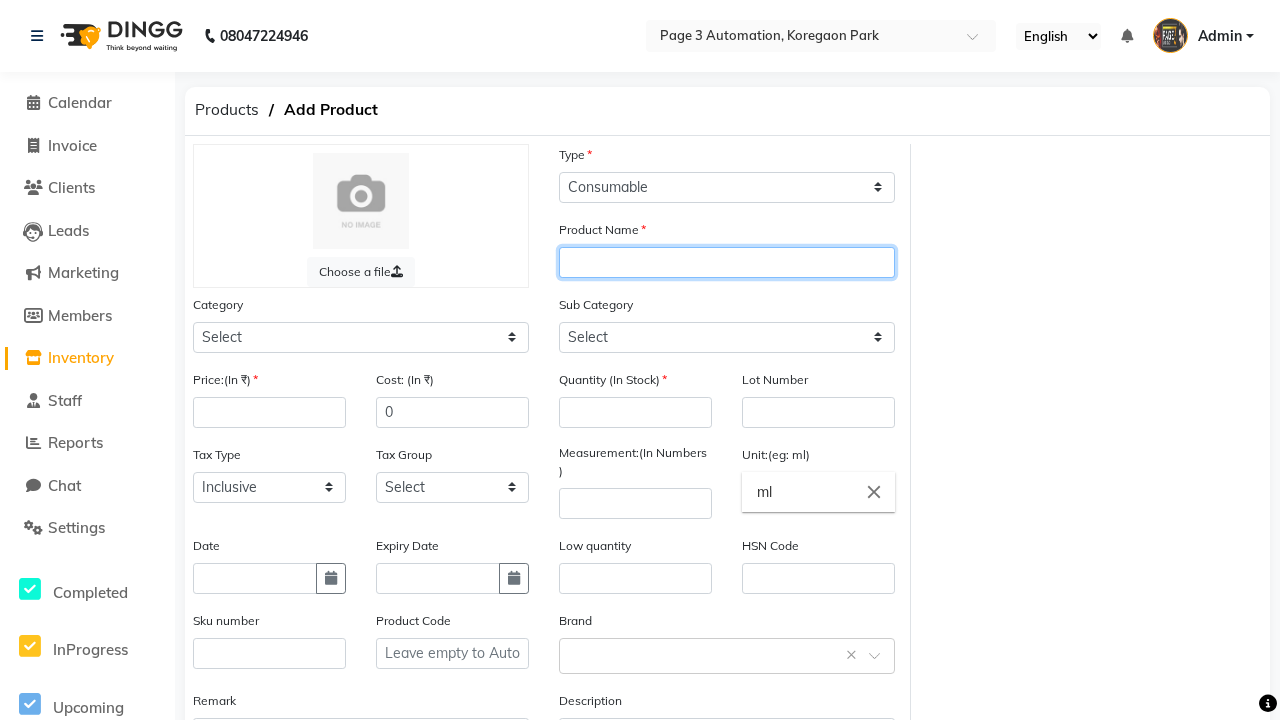 type on "Automation Product zh7Z6" 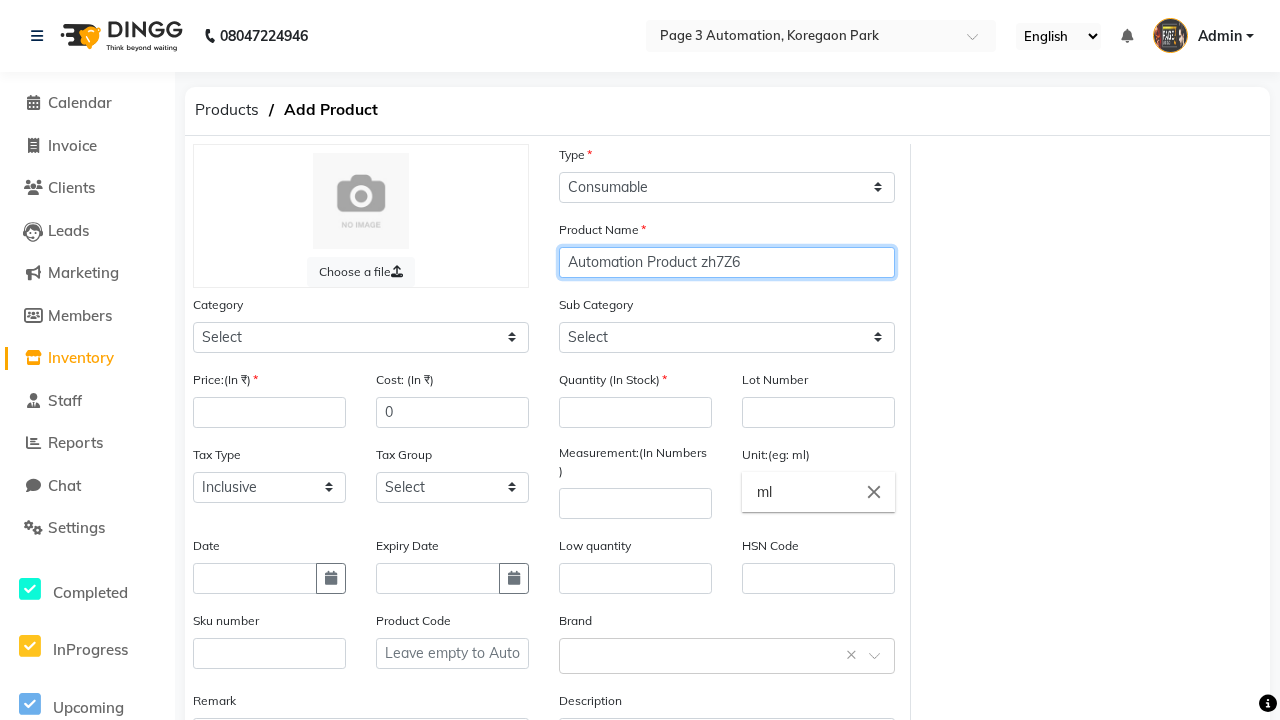 select on "1000" 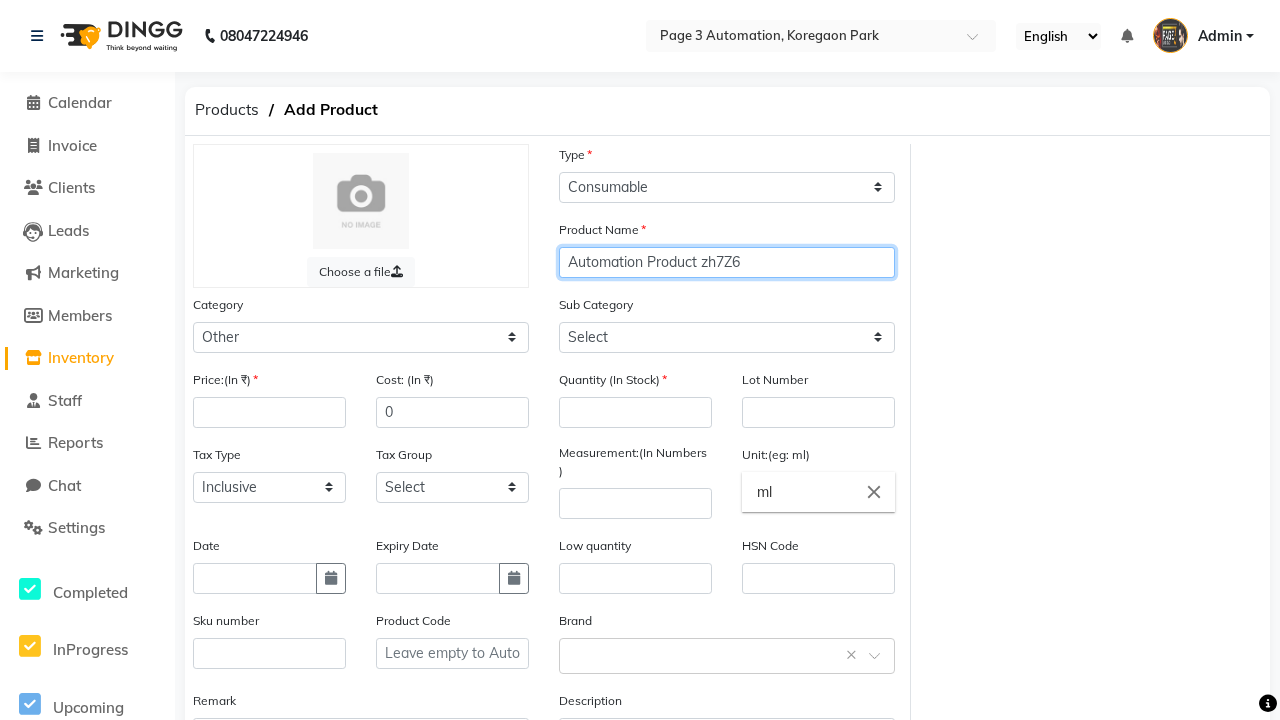 select on "1002" 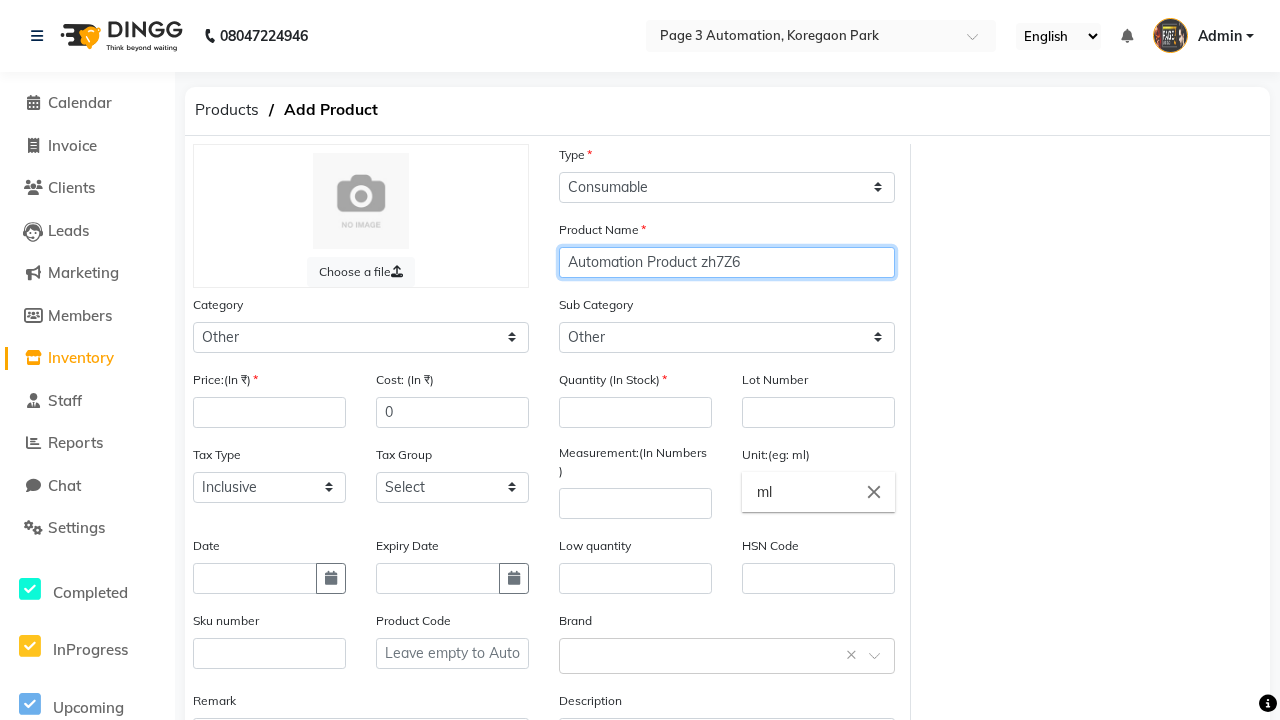 type on "Automation Product zh7Z6" 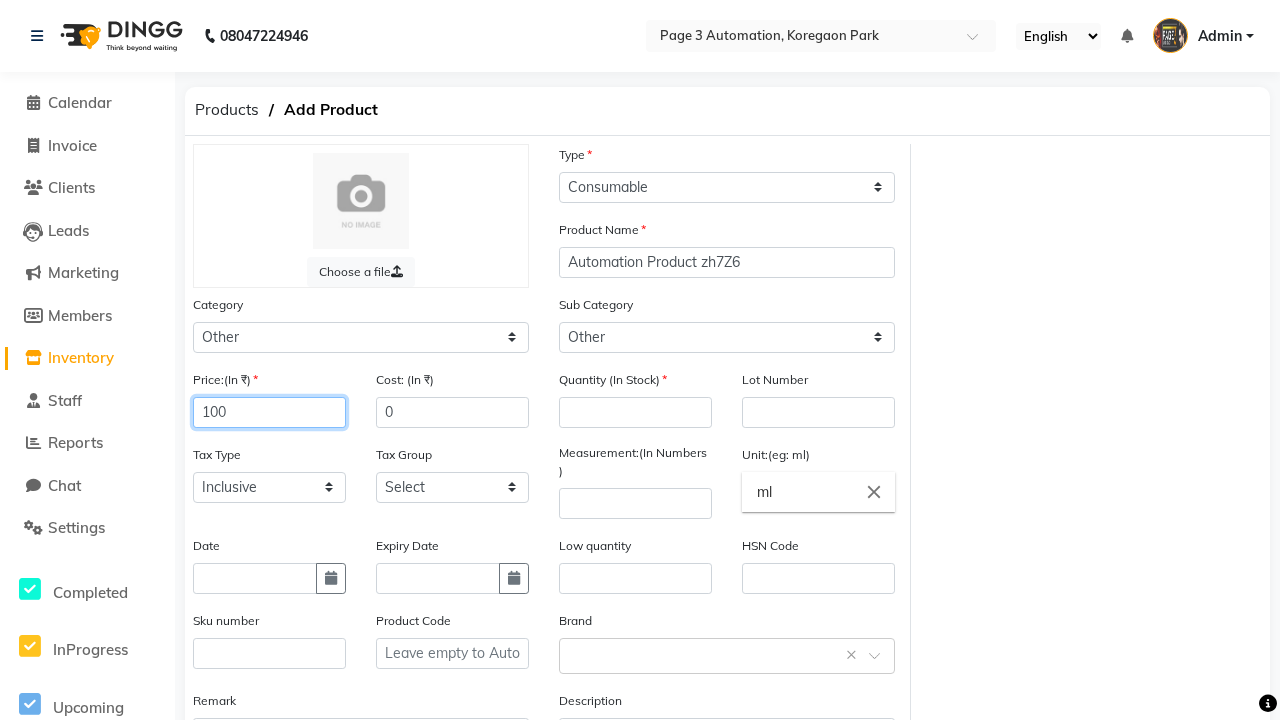 type on "100" 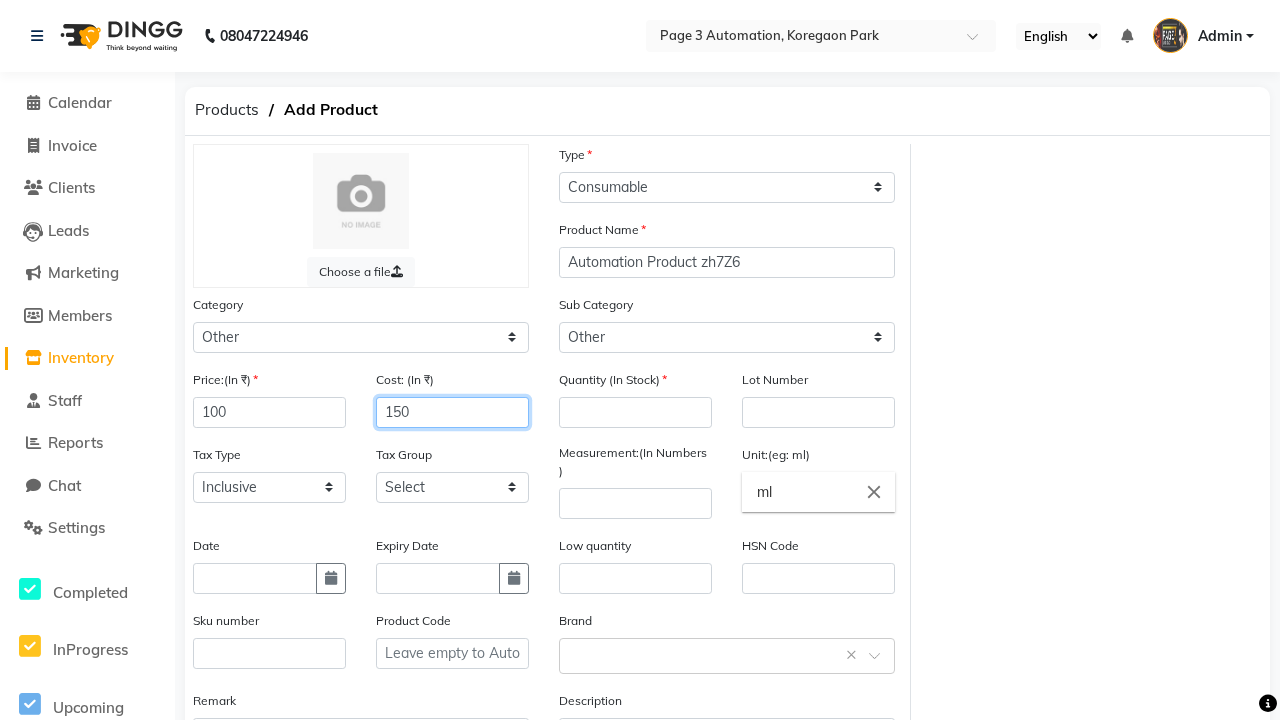 type on "150" 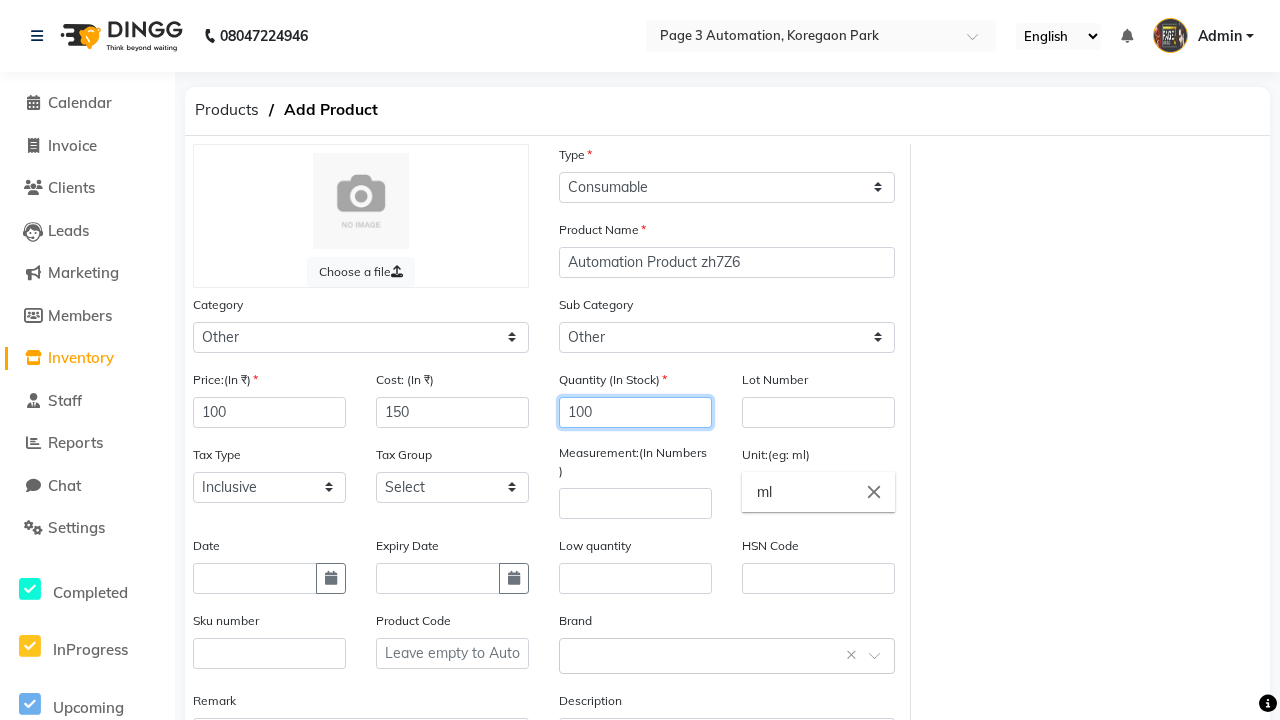 type on "100" 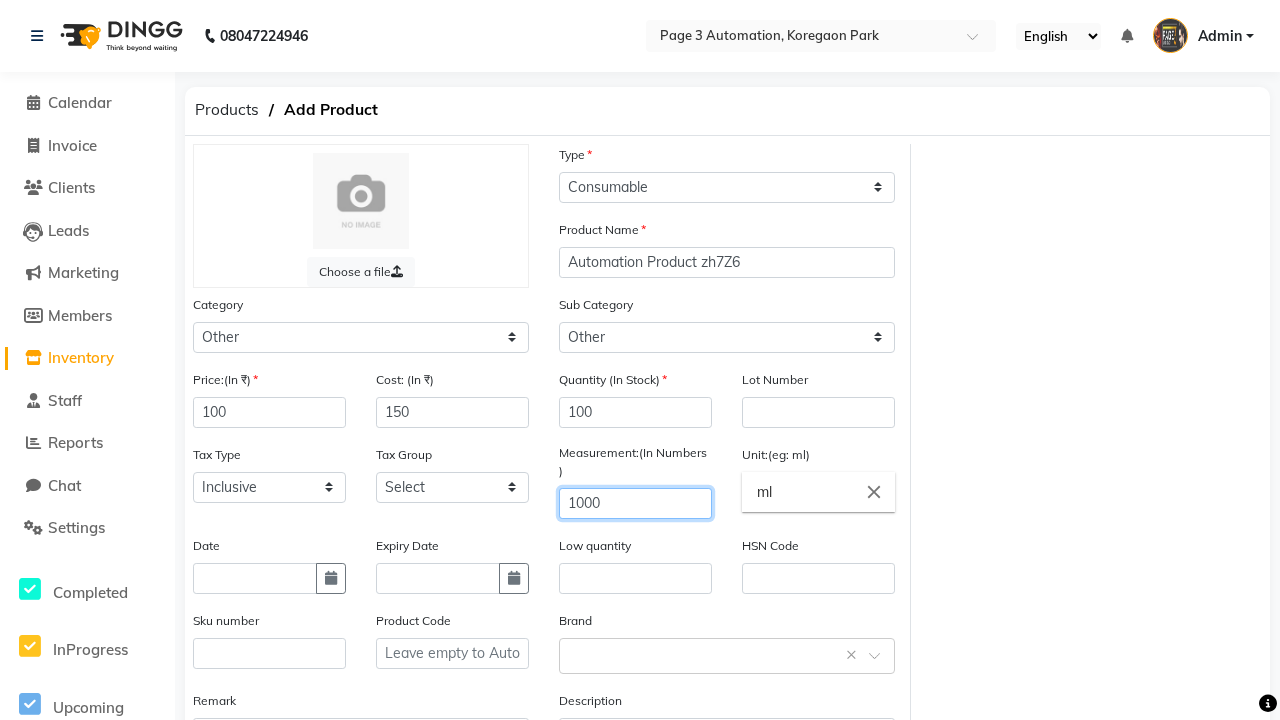 type on "1000" 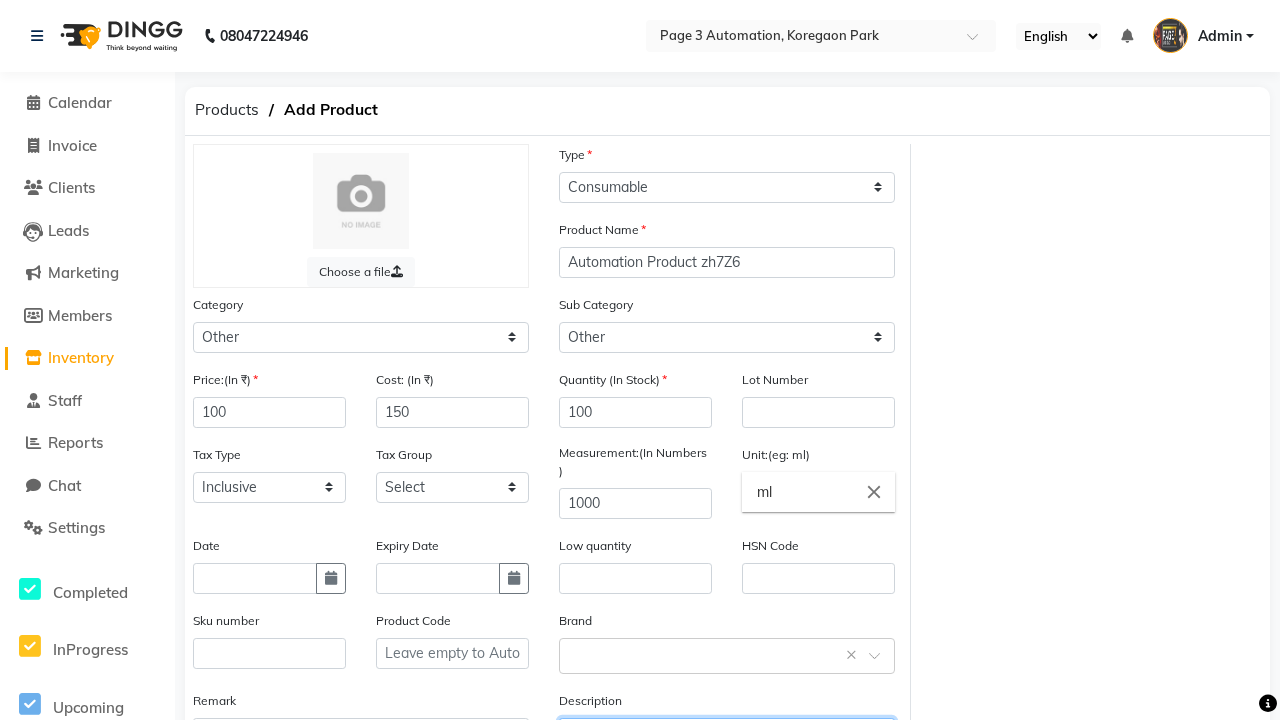 scroll, scrollTop: 22, scrollLeft: 0, axis: vertical 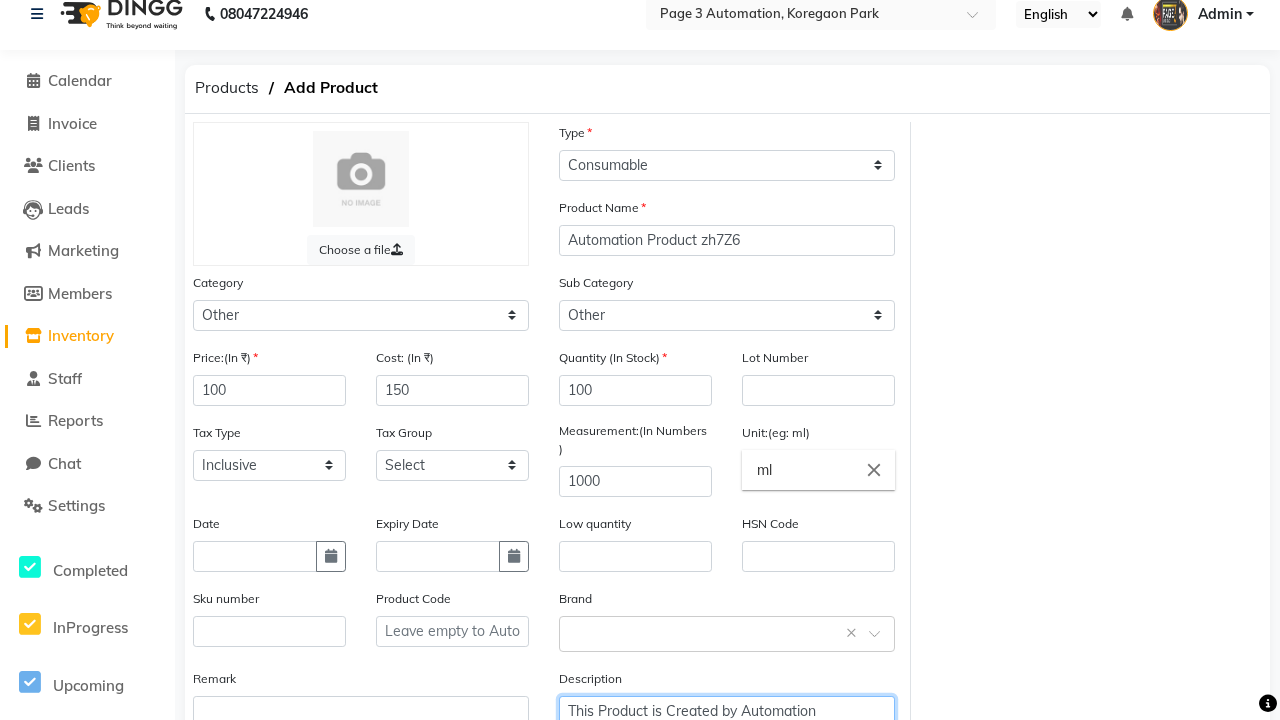type on "This Product is Created by Automation" 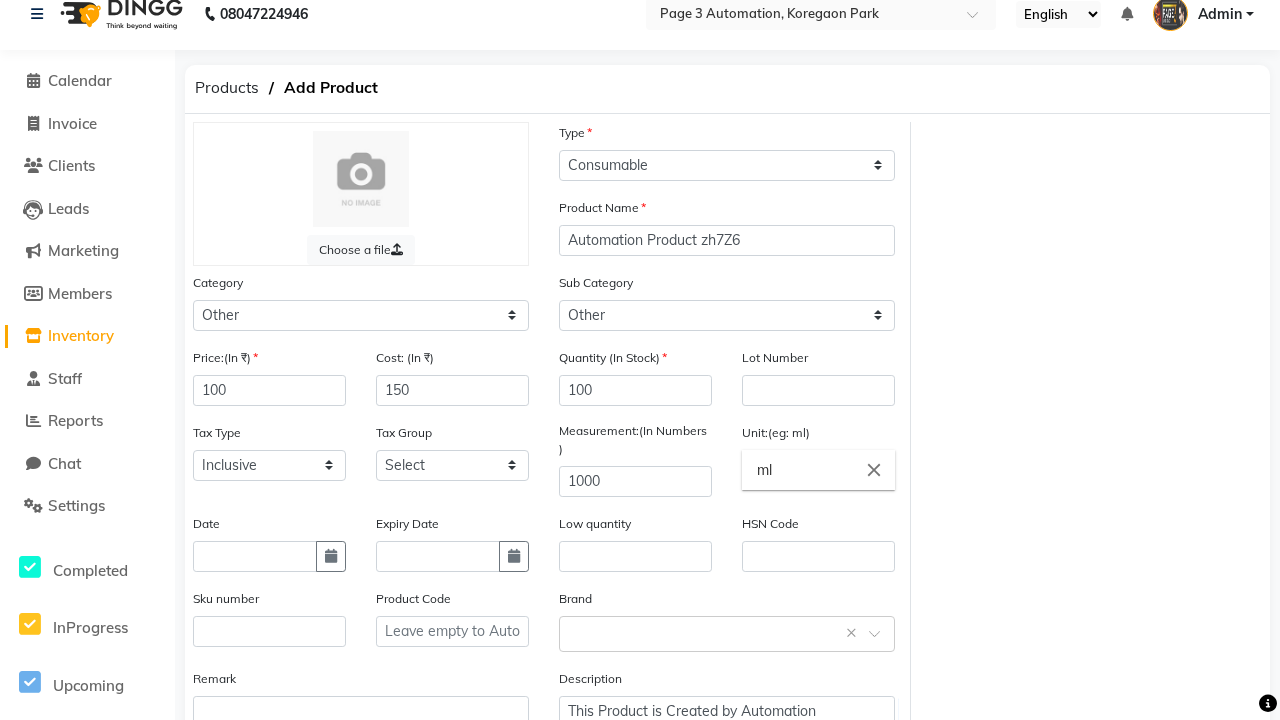 click on "Save" 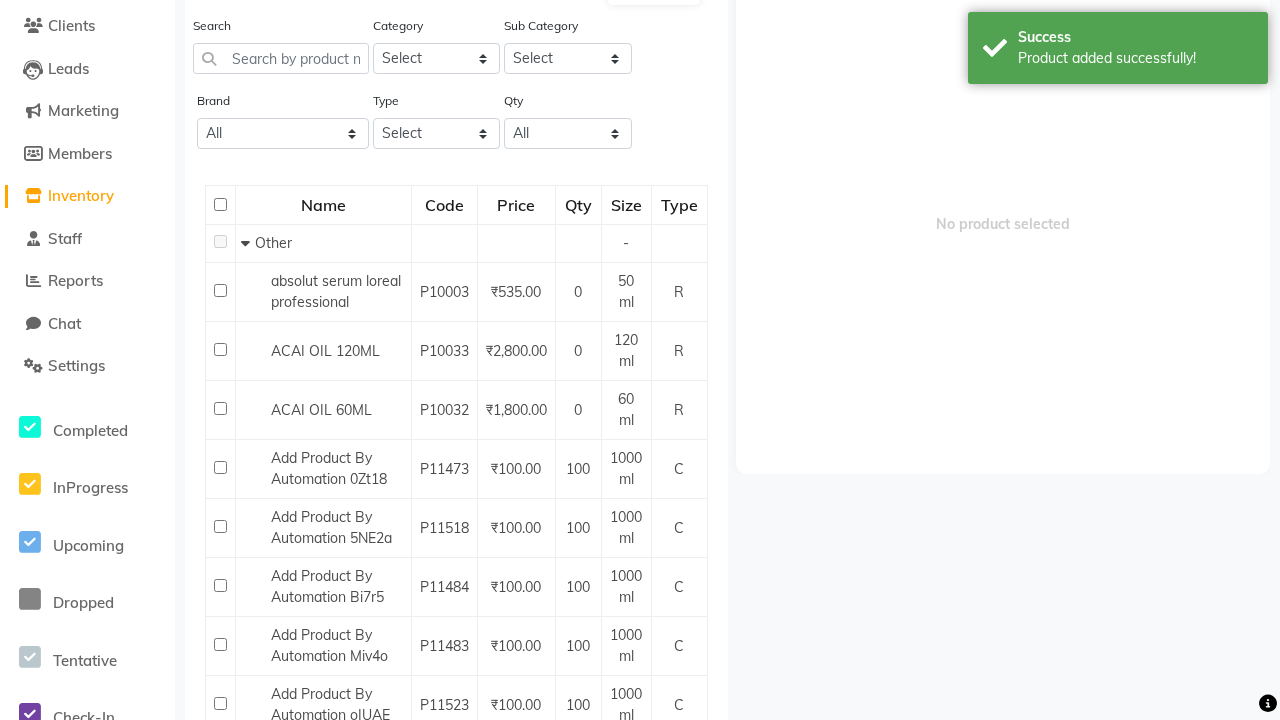 scroll, scrollTop: 0, scrollLeft: 0, axis: both 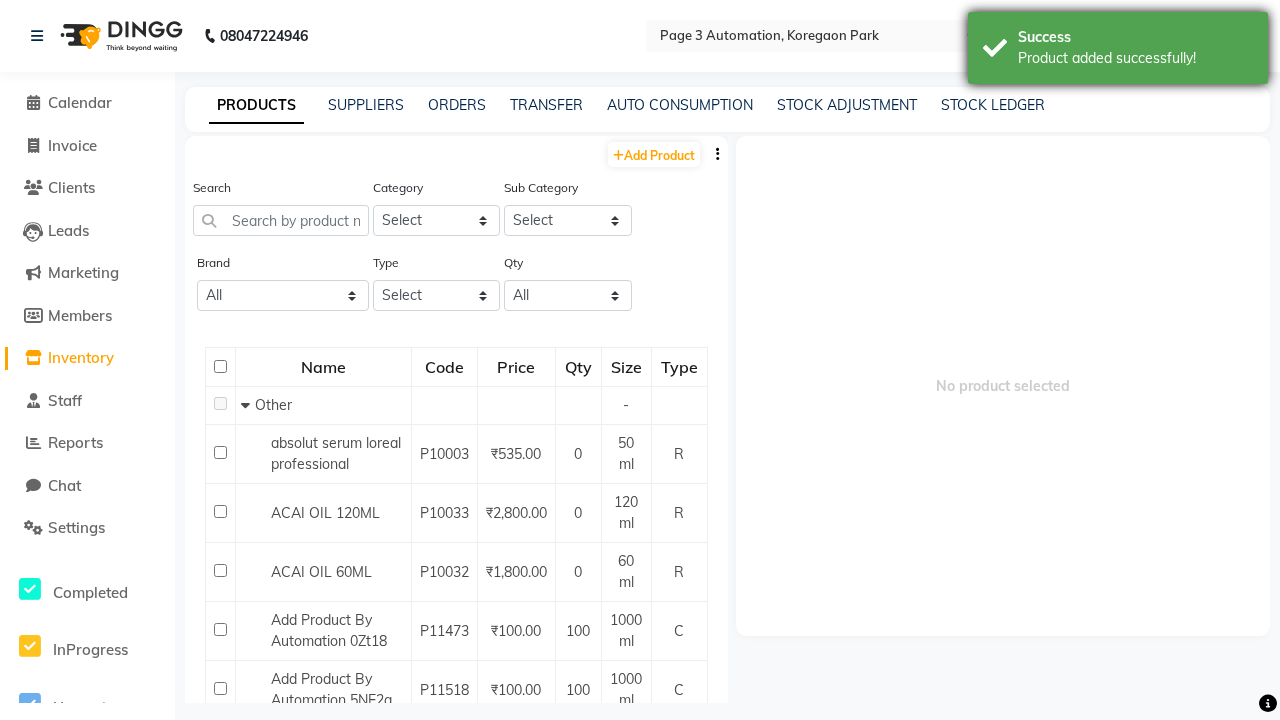 click on "Product added successfully!" at bounding box center (1135, 58) 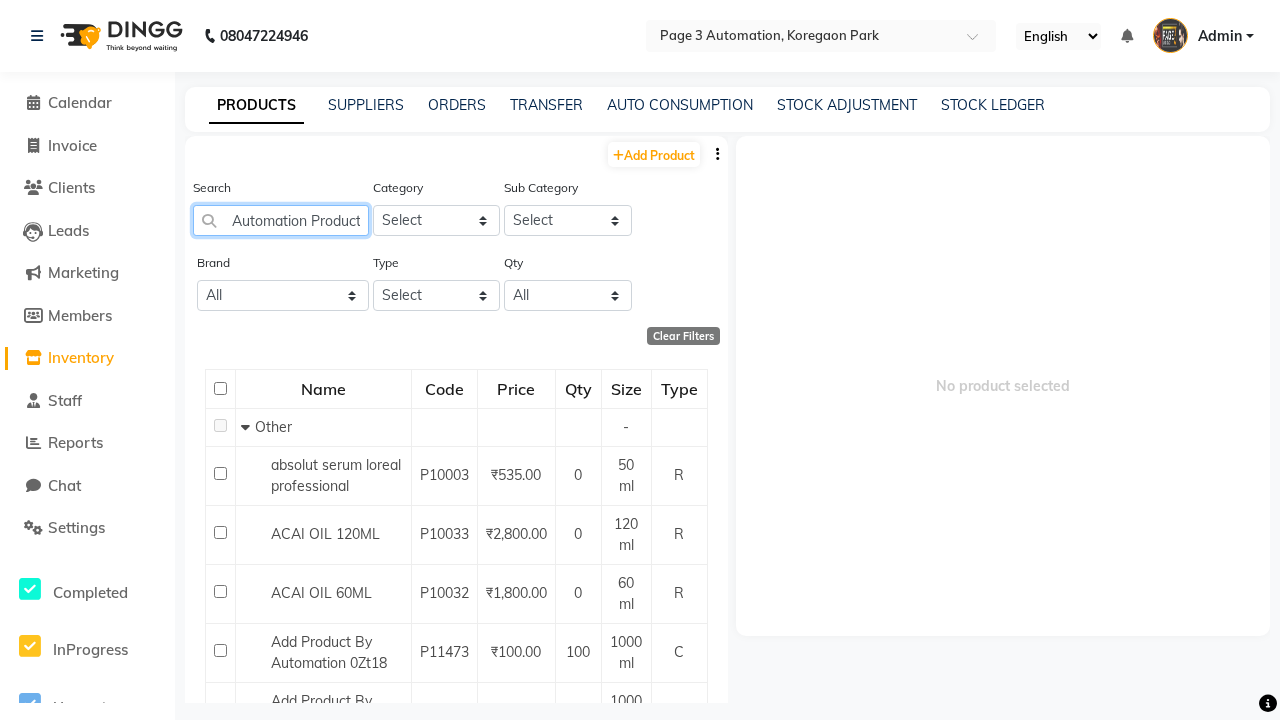 scroll, scrollTop: 0, scrollLeft: 44, axis: horizontal 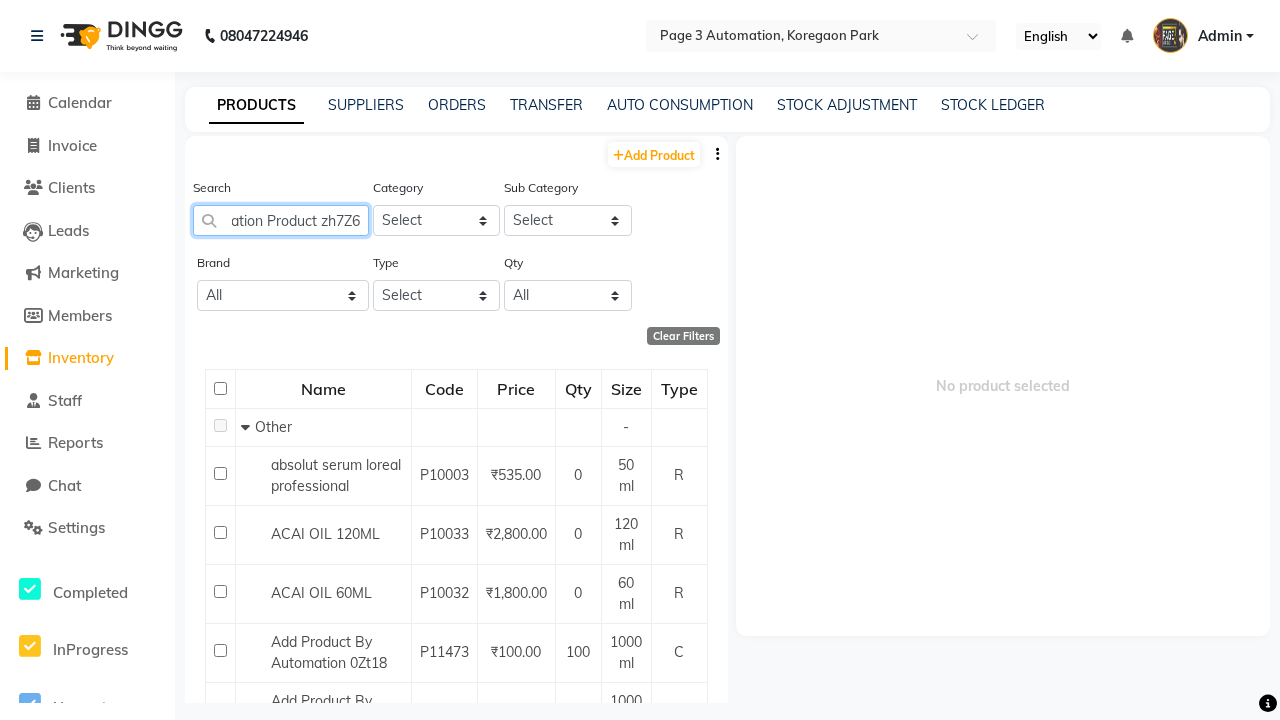 type on "Automation Product zh7Z6" 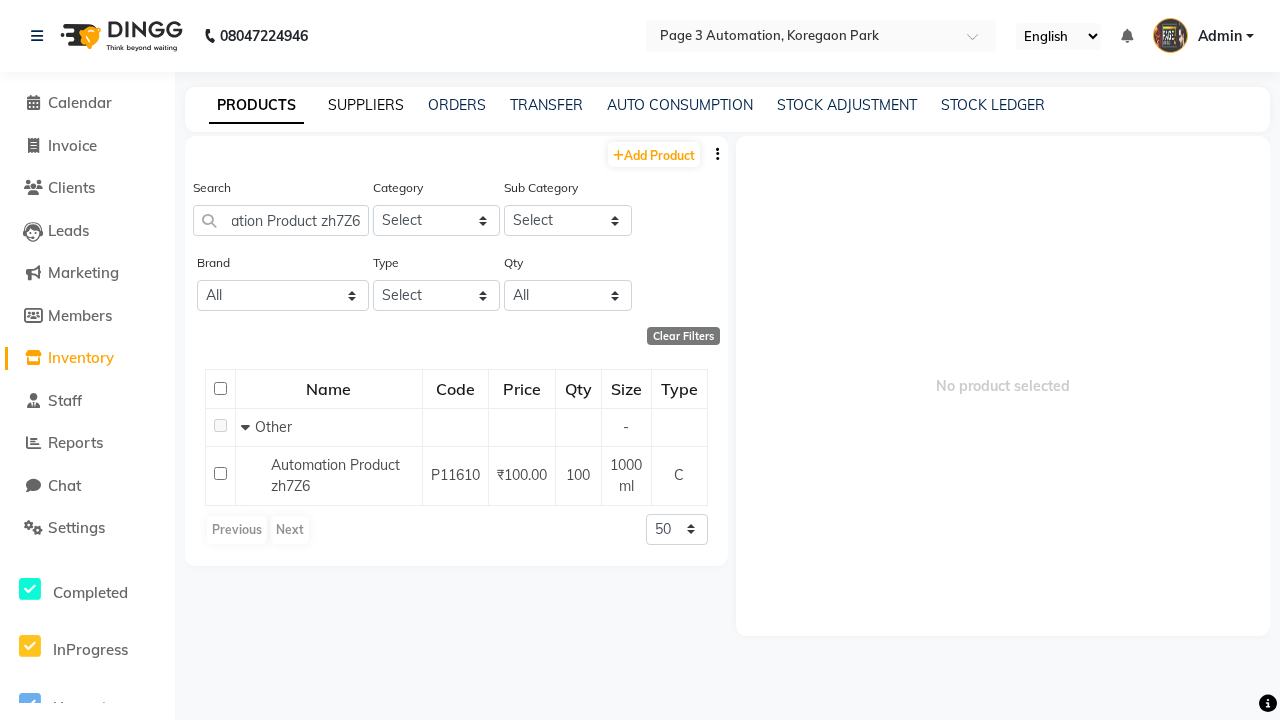 click on "SUPPLIERS" 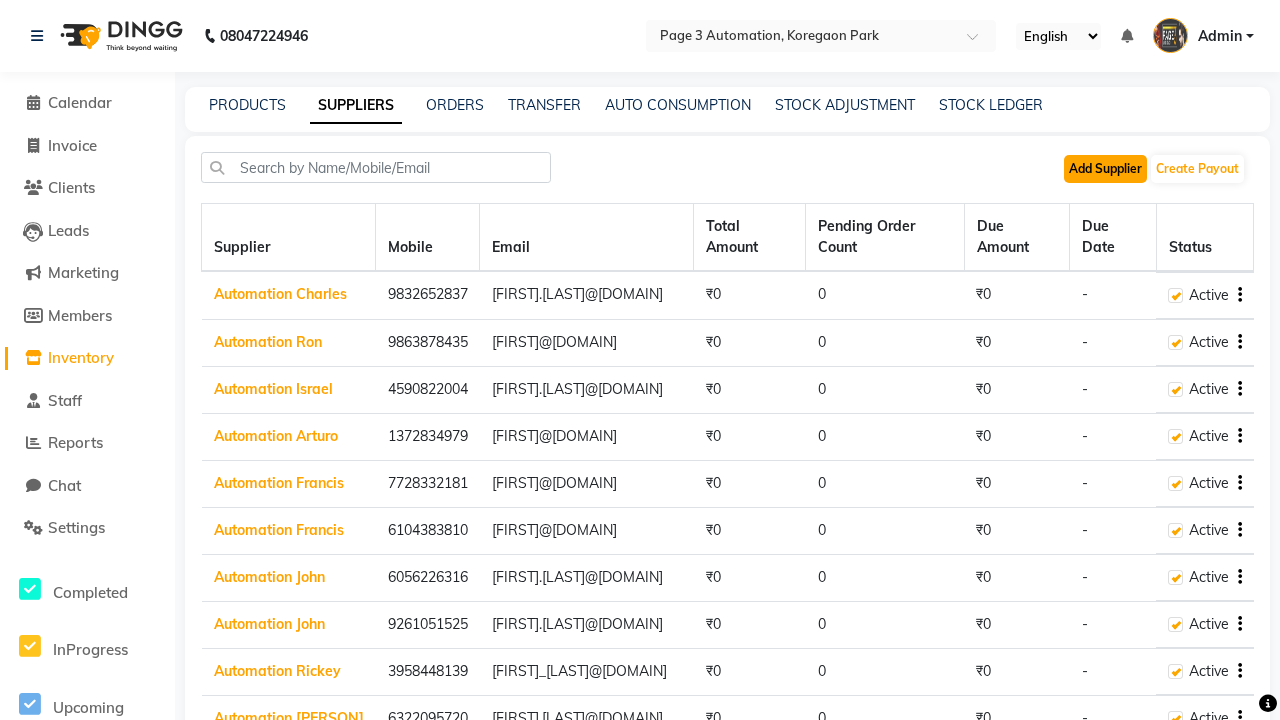 click on "Add Supplier" 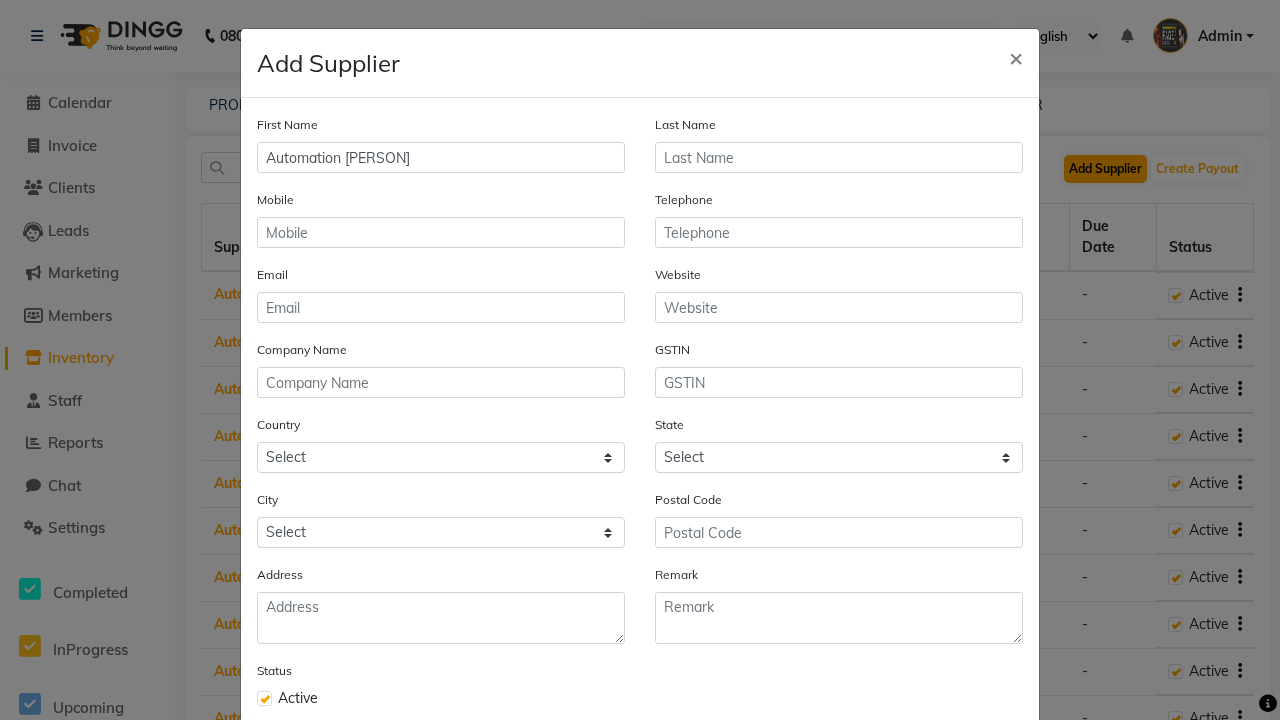 type on "Automation [PERSON]" 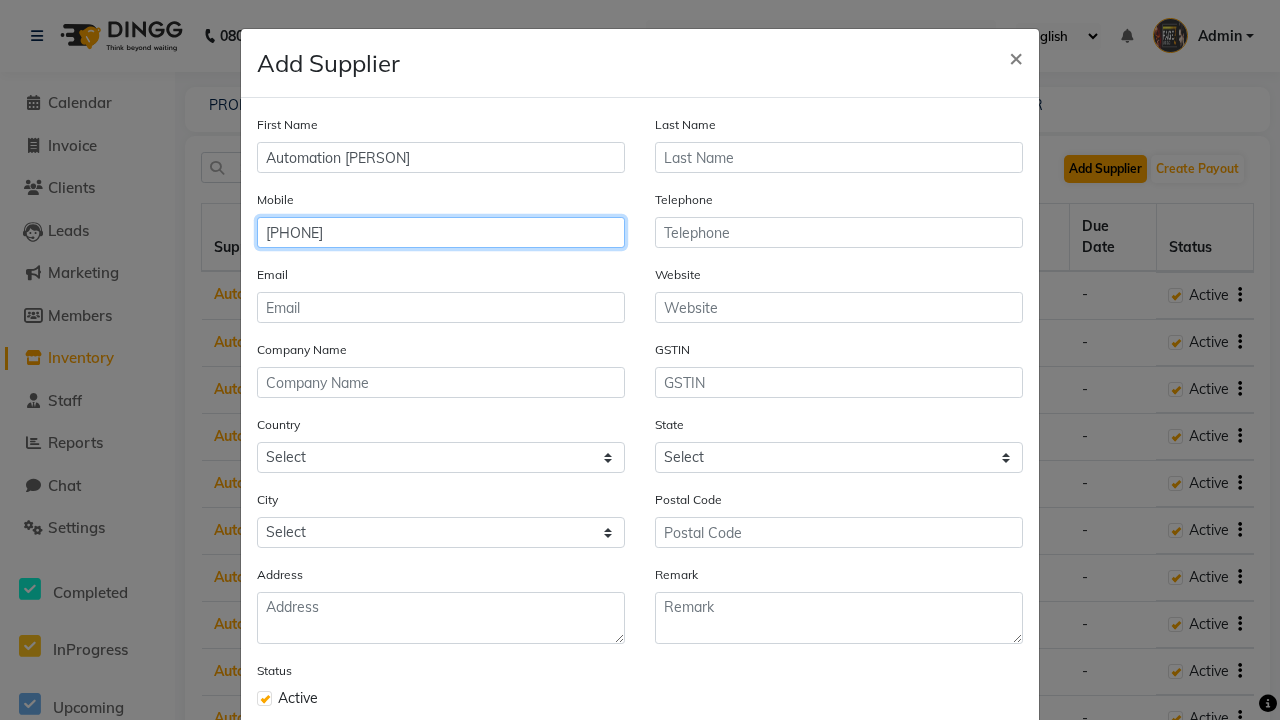type on "[PHONE]" 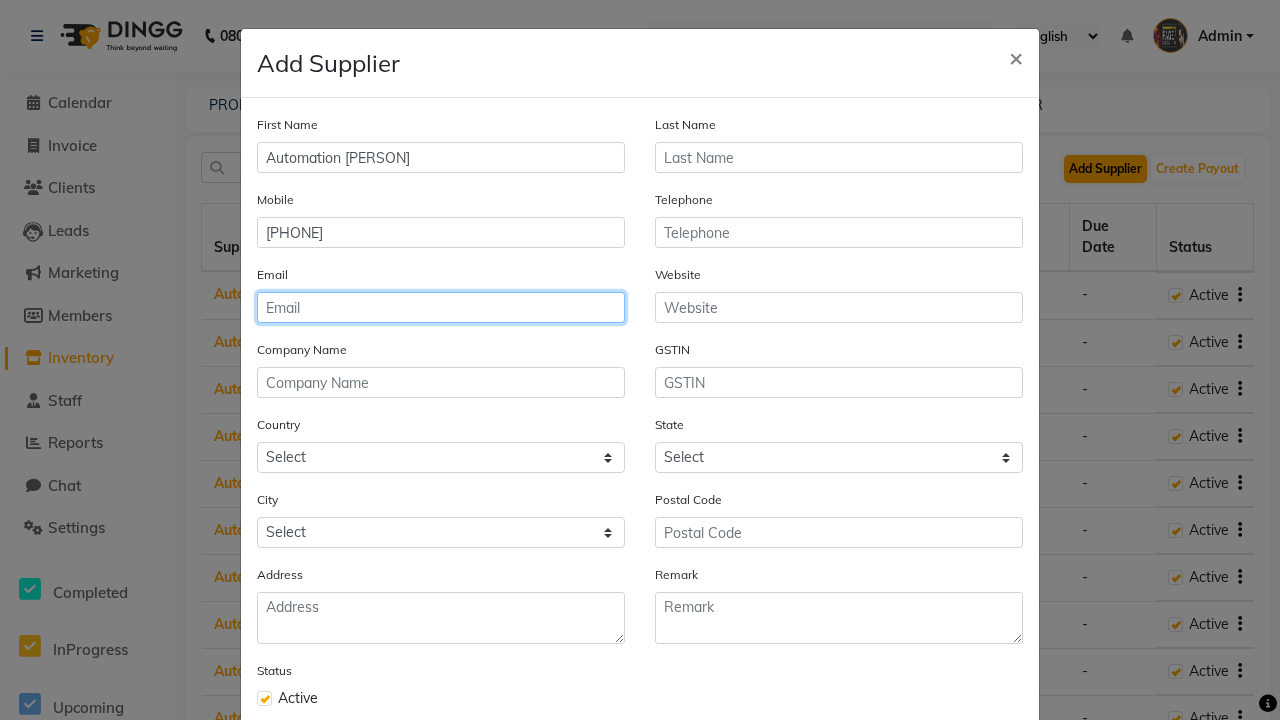 type on "[FIRST].[LAST]@[DOMAIN]" 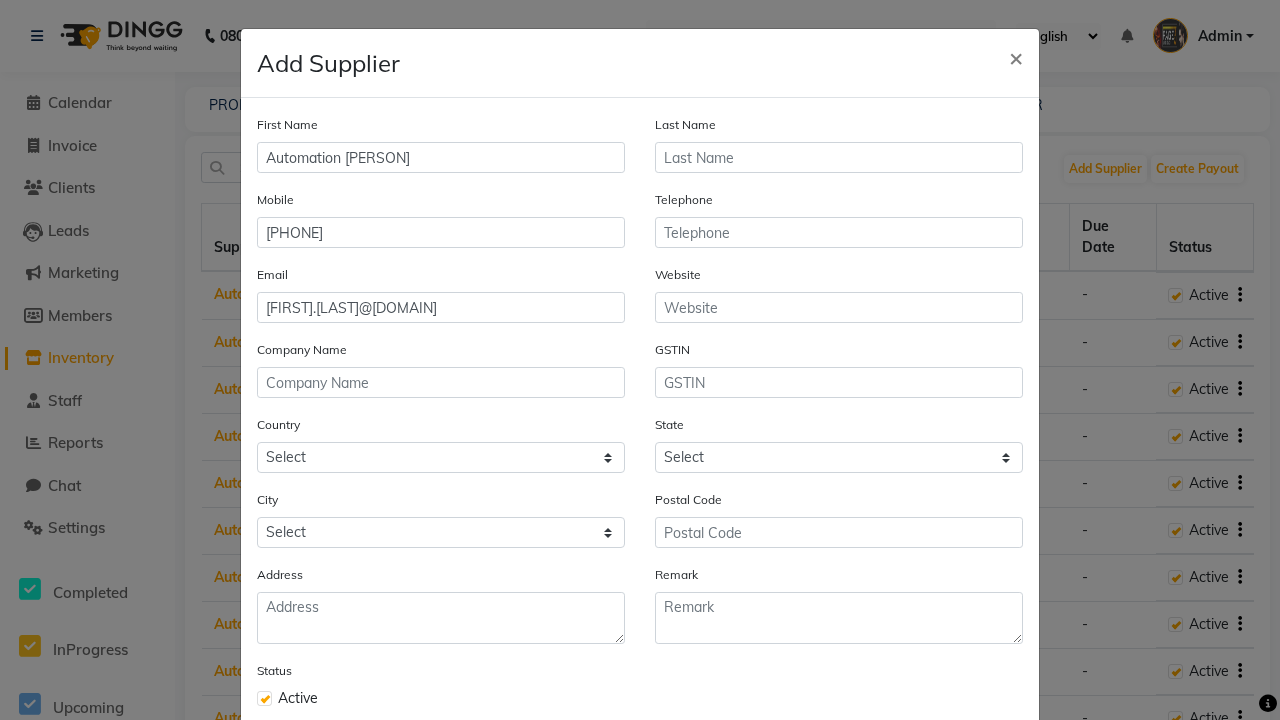 click on "Save" 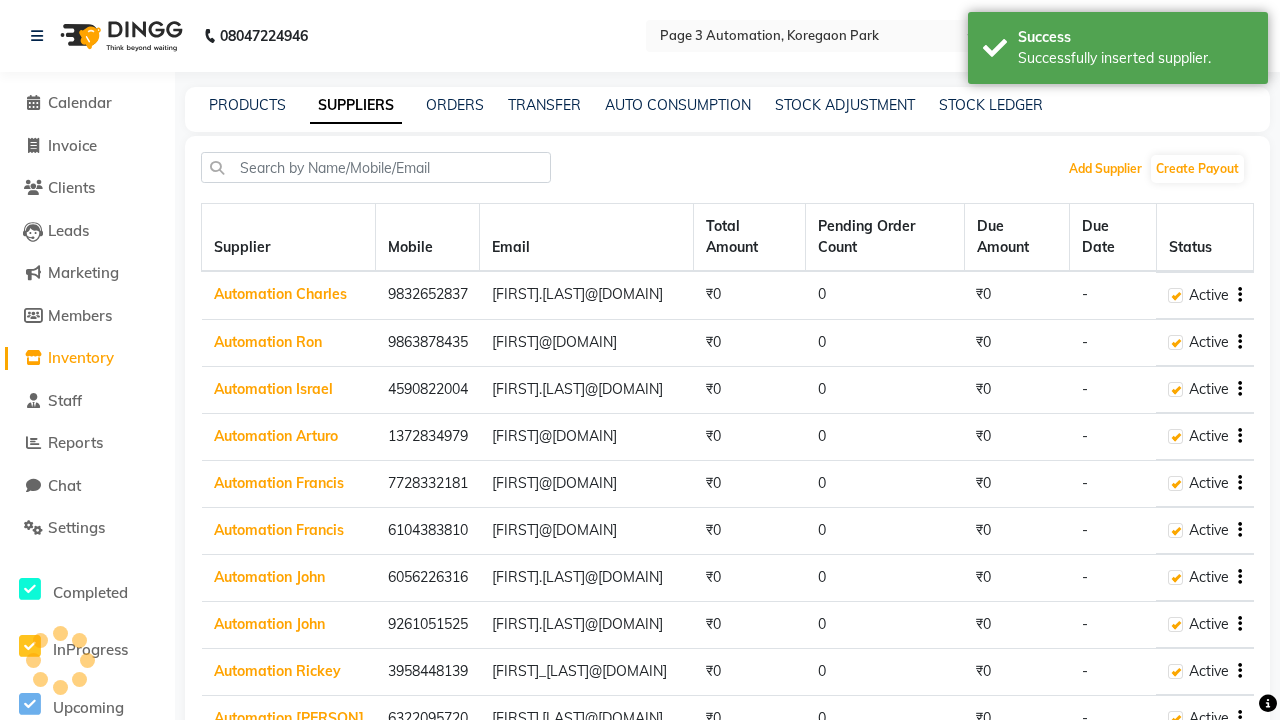 scroll, scrollTop: 0, scrollLeft: 0, axis: both 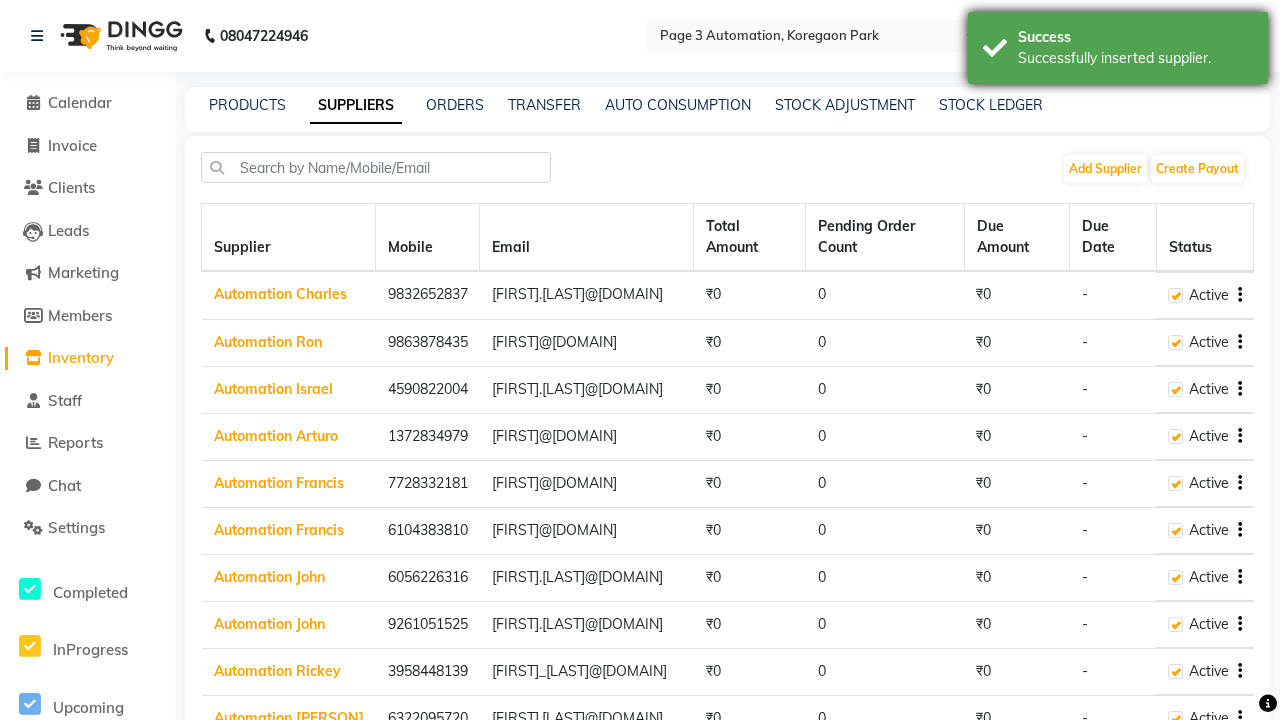 click on "Successfully inserted supplier." at bounding box center (1135, 58) 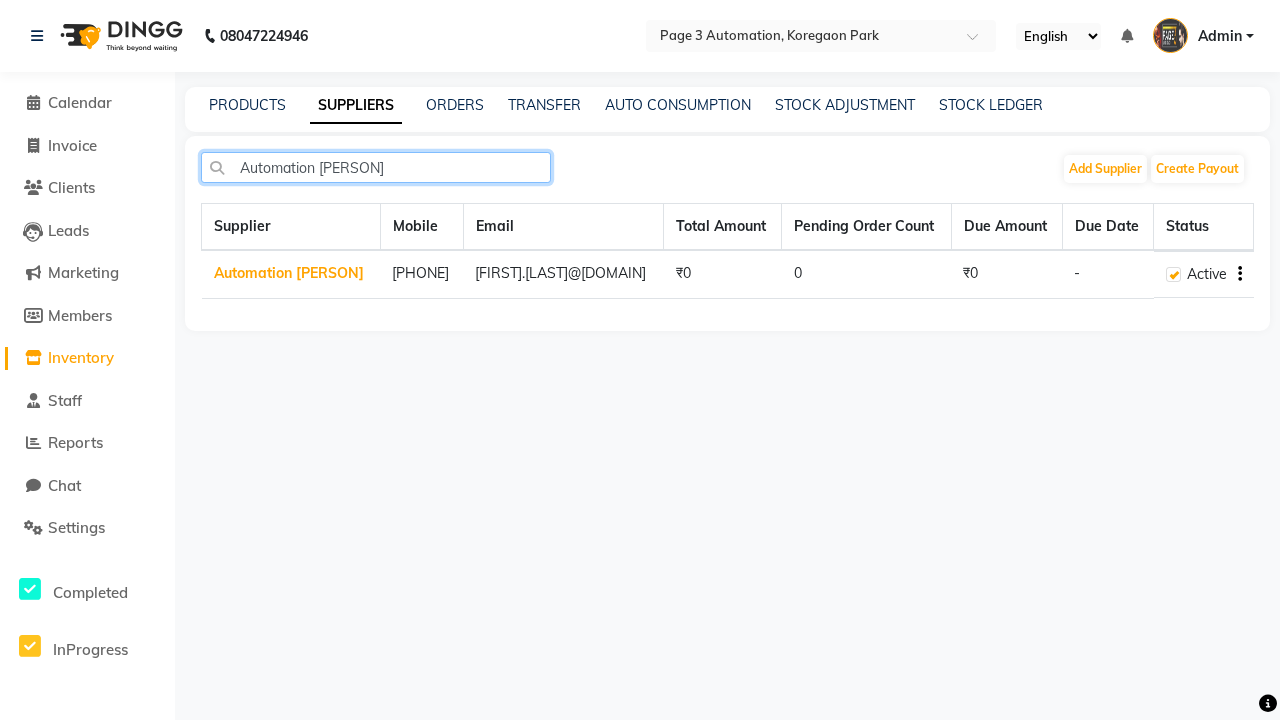 type on "Automation [PERSON]" 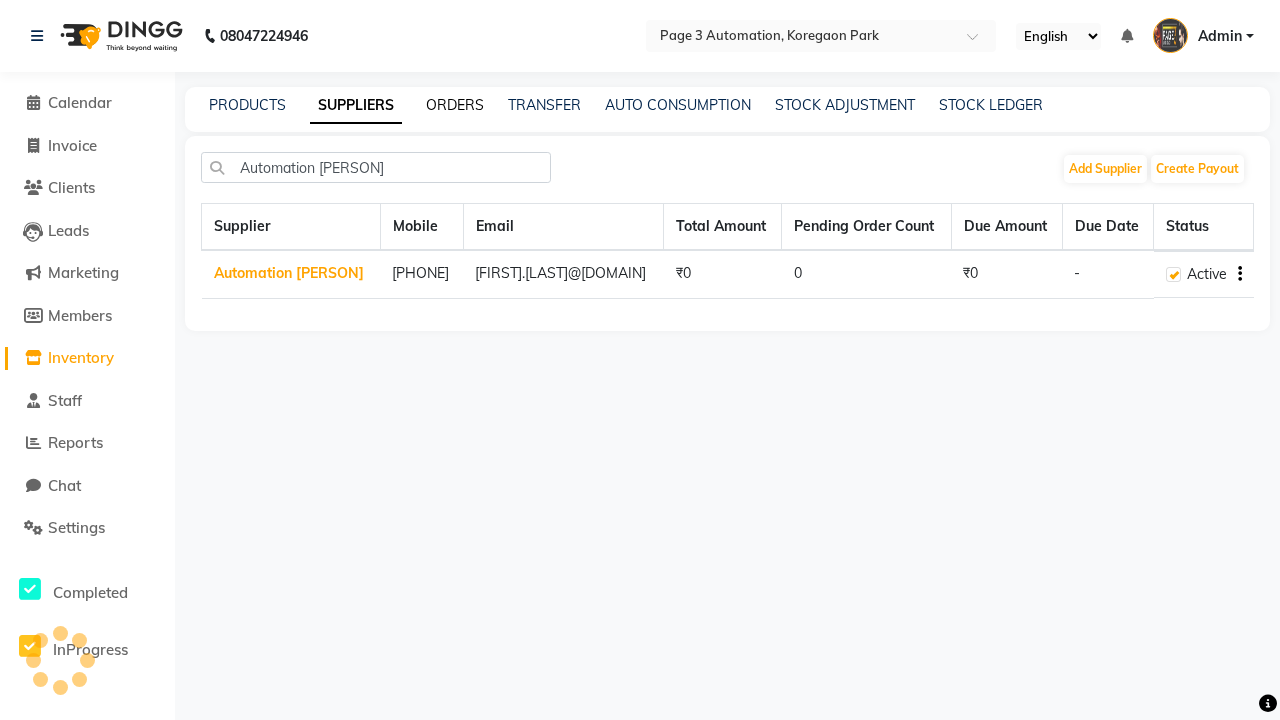 click on "ORDERS" 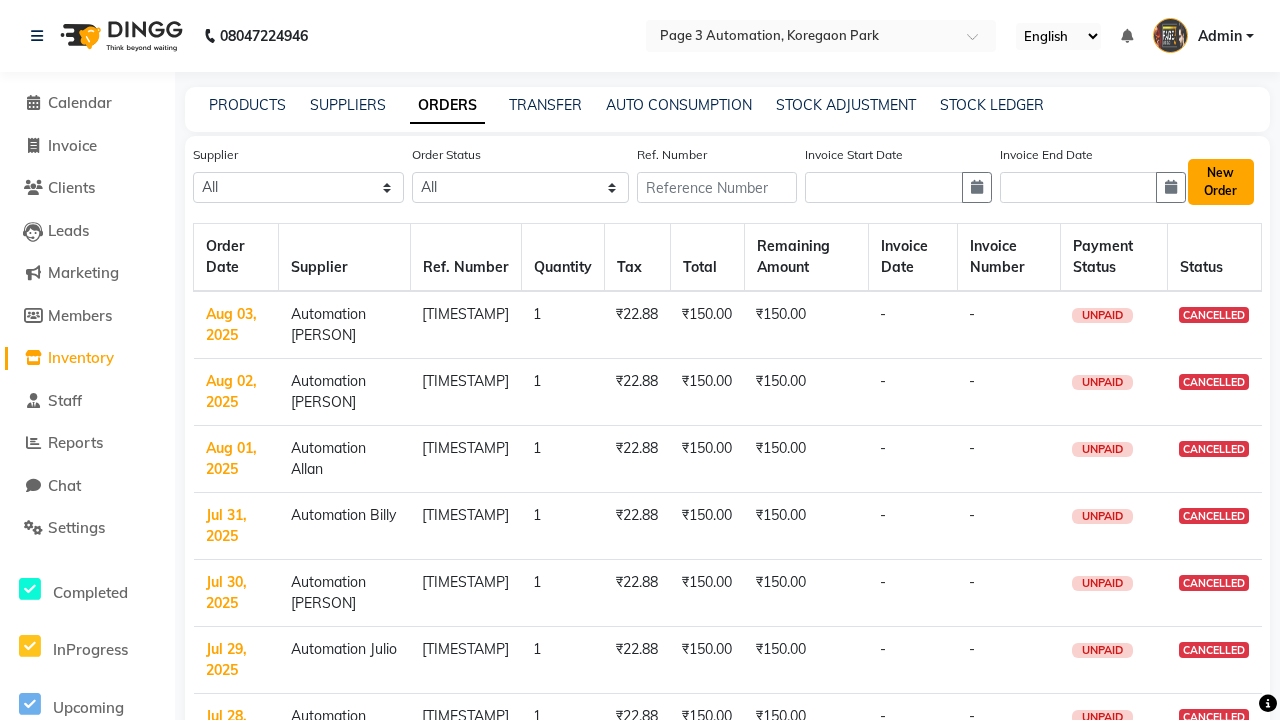 click on "New Order" 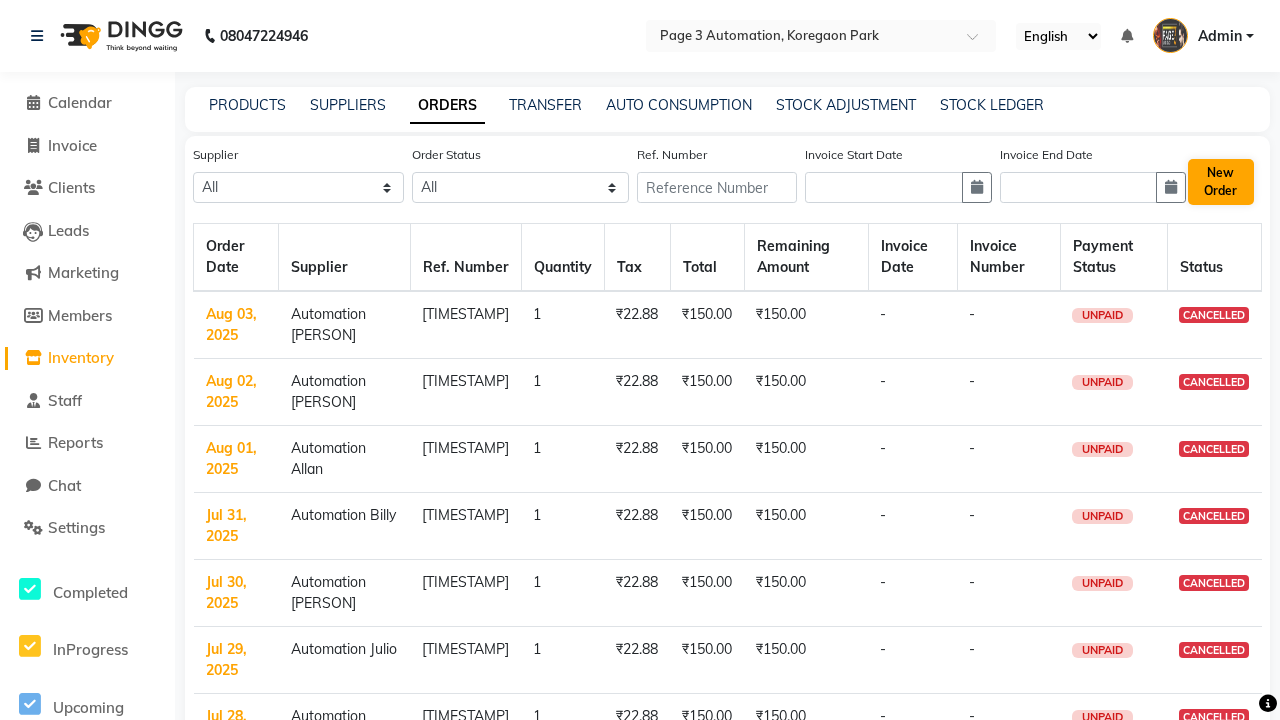 select on "true" 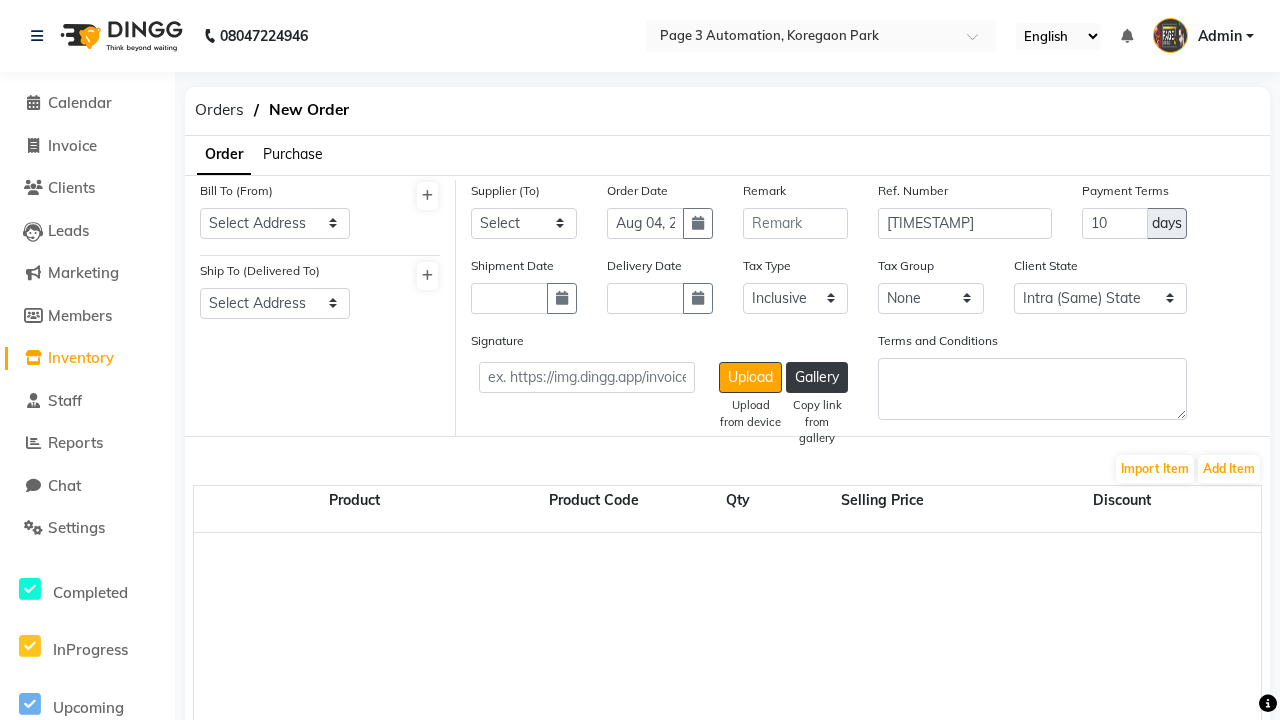 select on "3529" 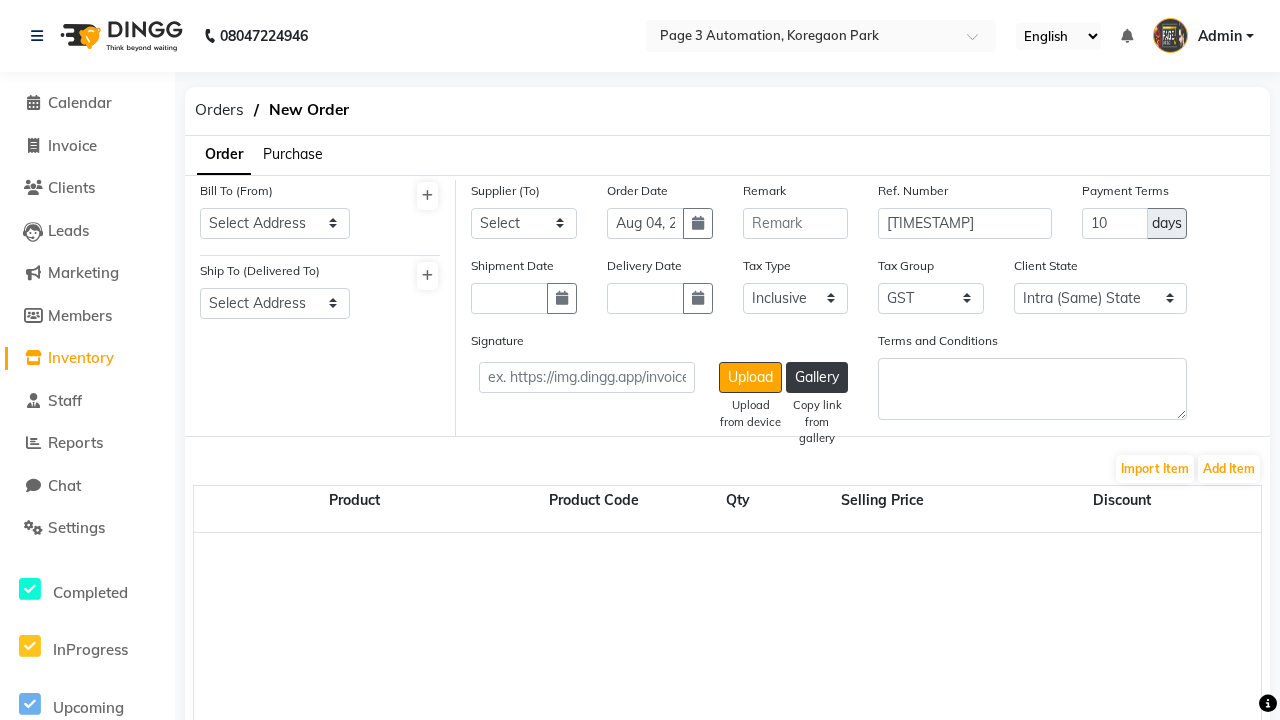 select on "1325" 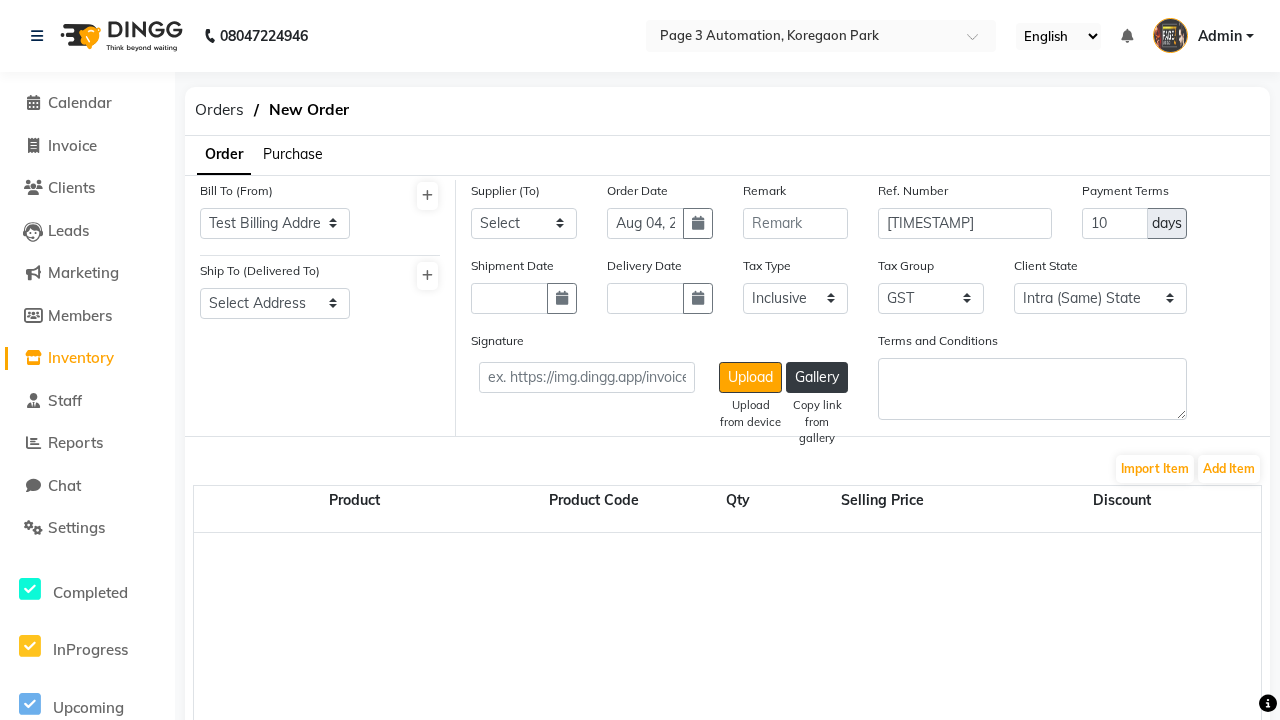 select on "1326" 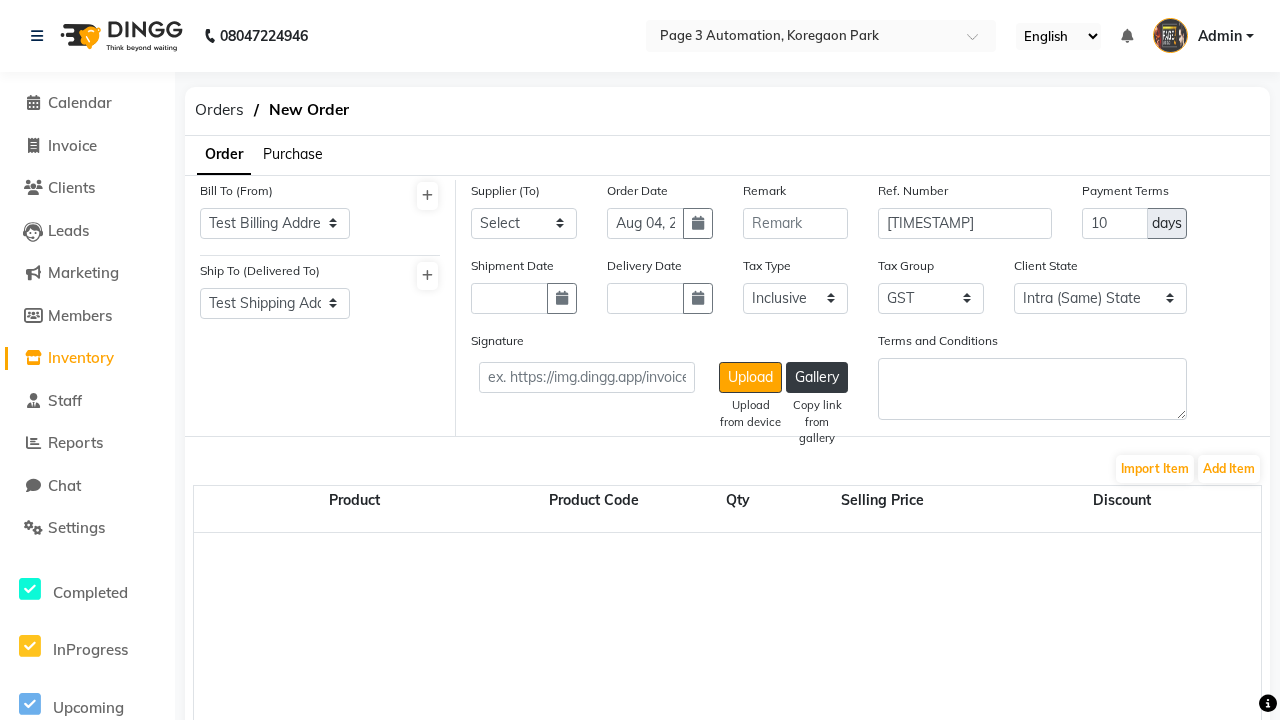 select on "5533" 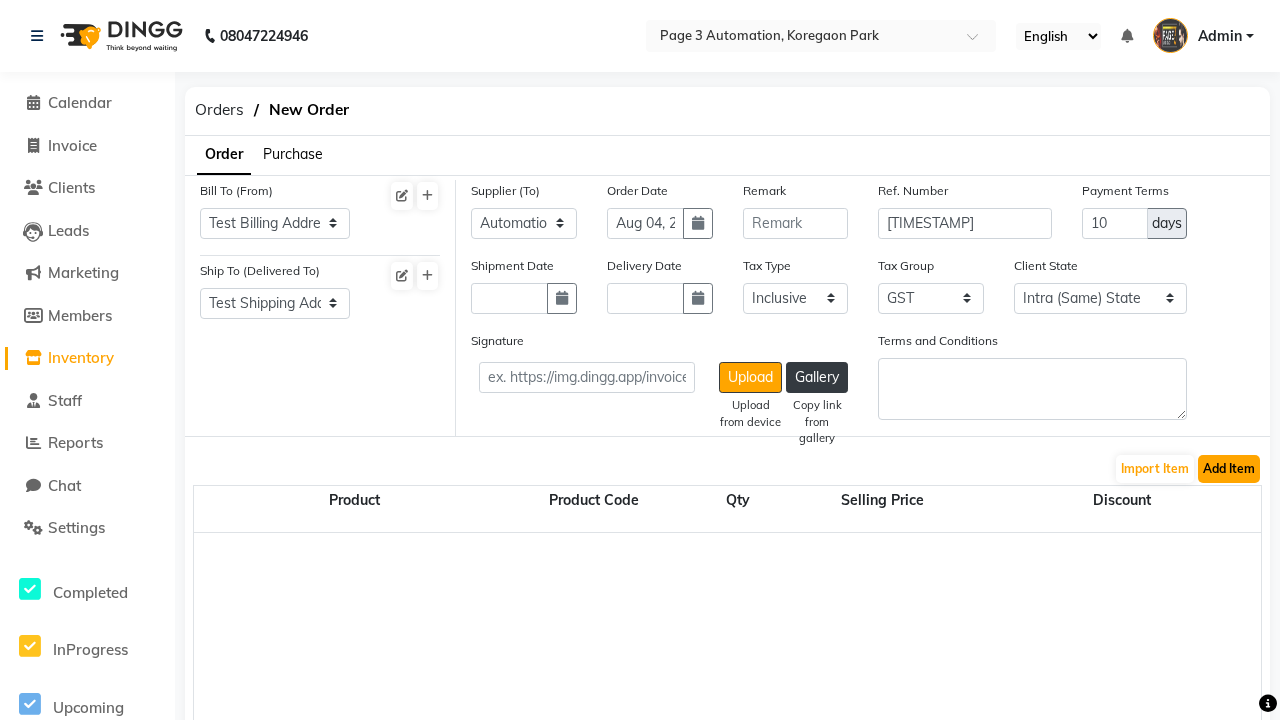 click on "Add Item" 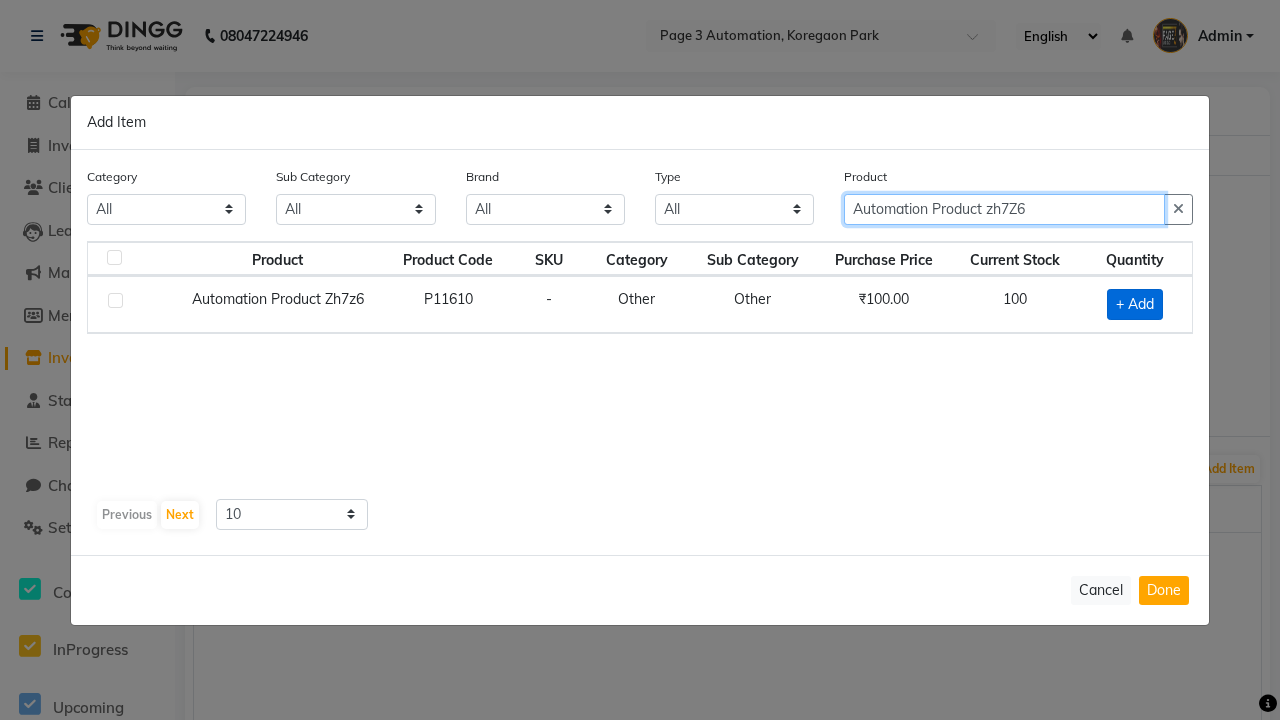type on "Automation Product zh7Z6" 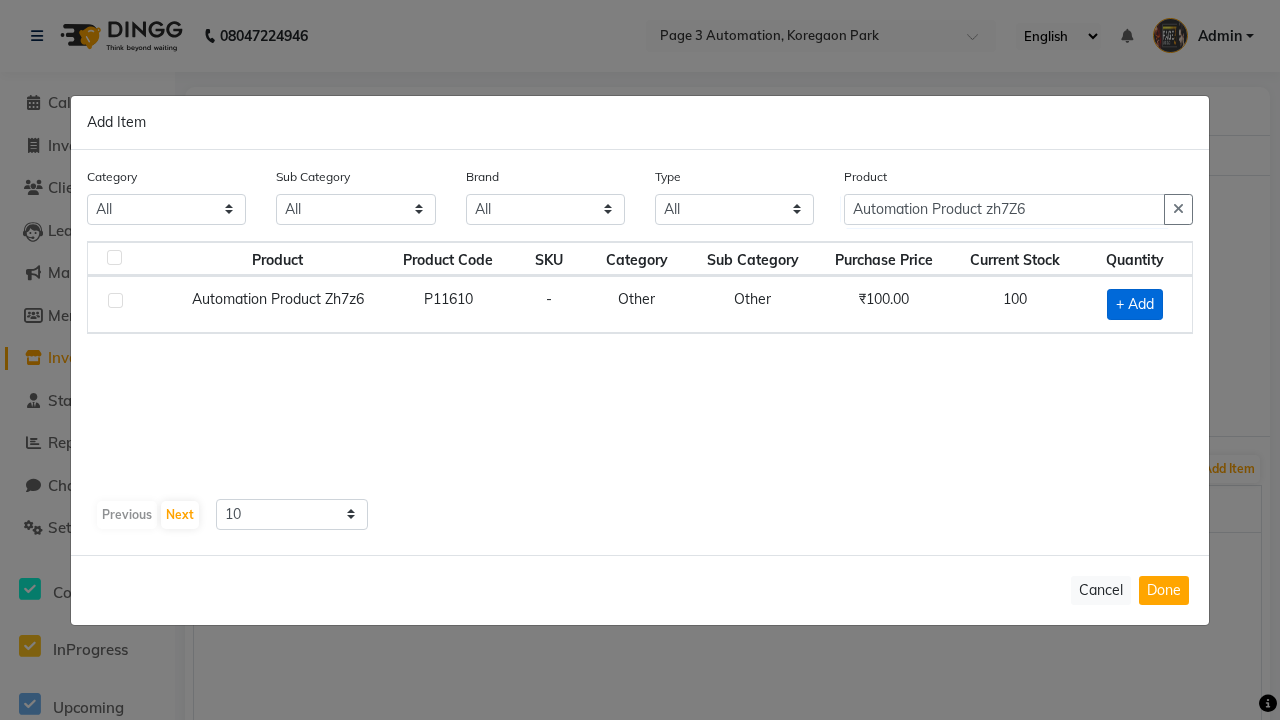 click on "+ Add" 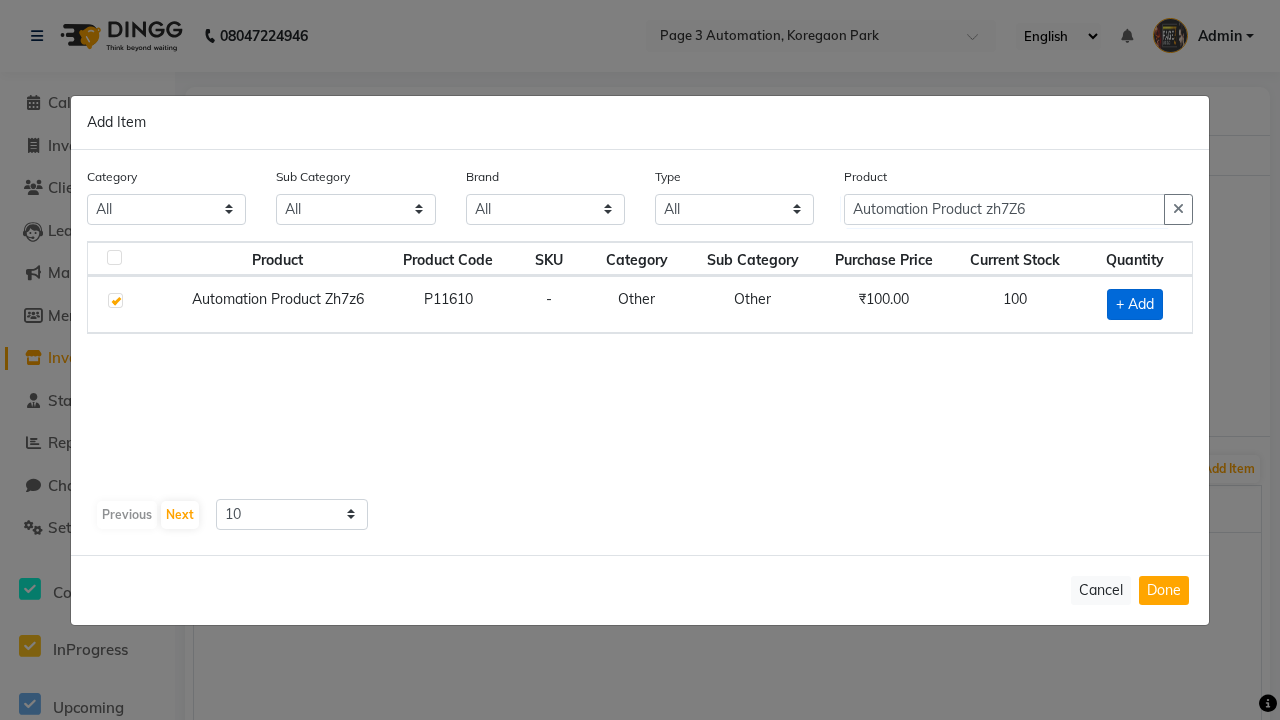 checkbox on "true" 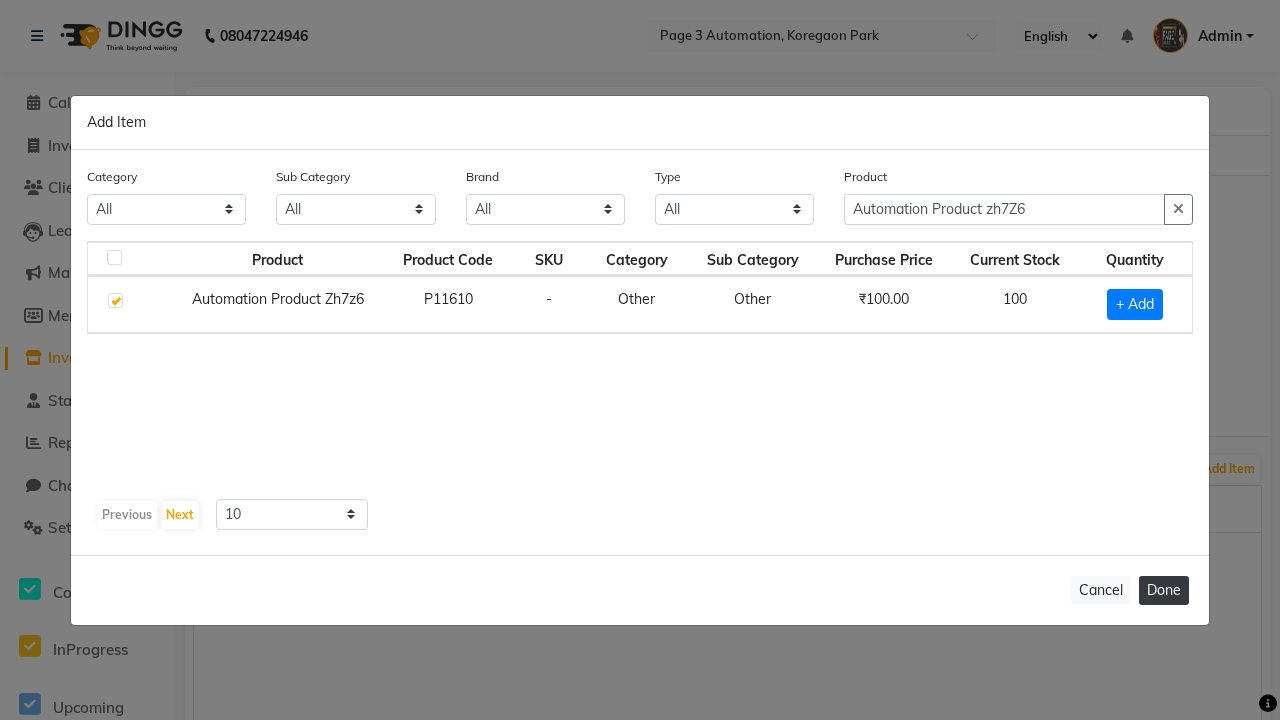 click on "Done" 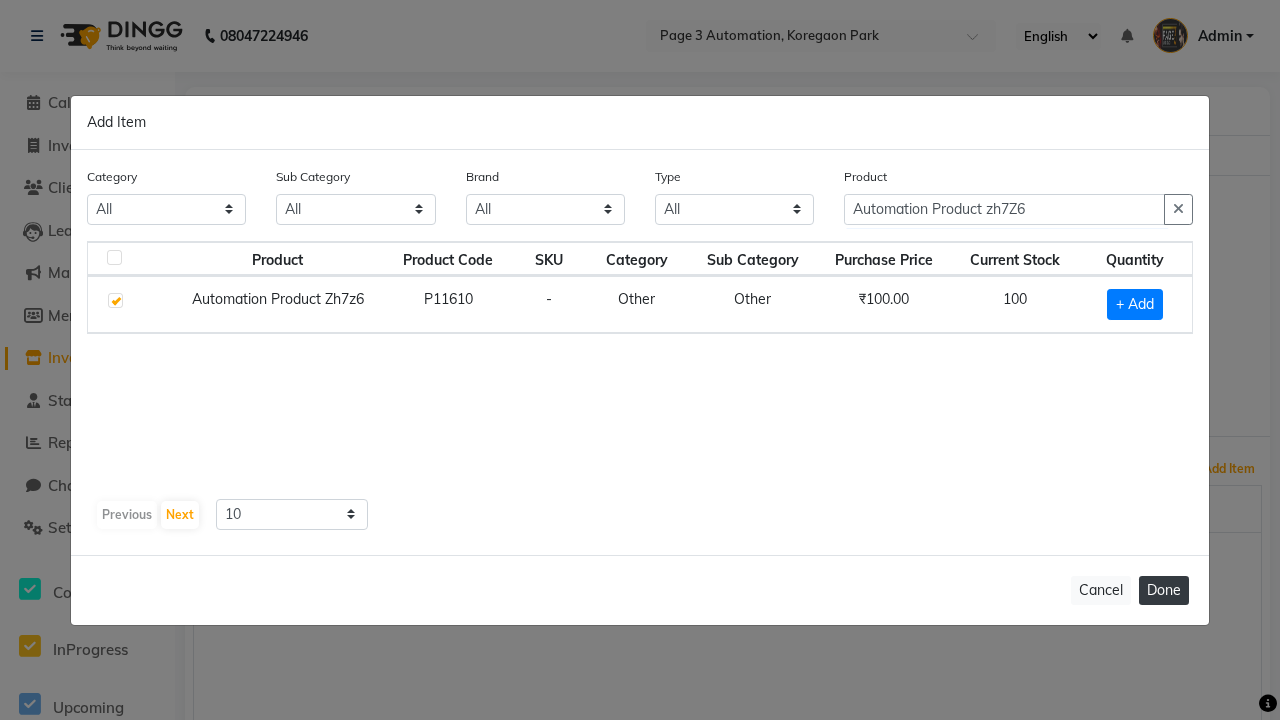 select on "3529" 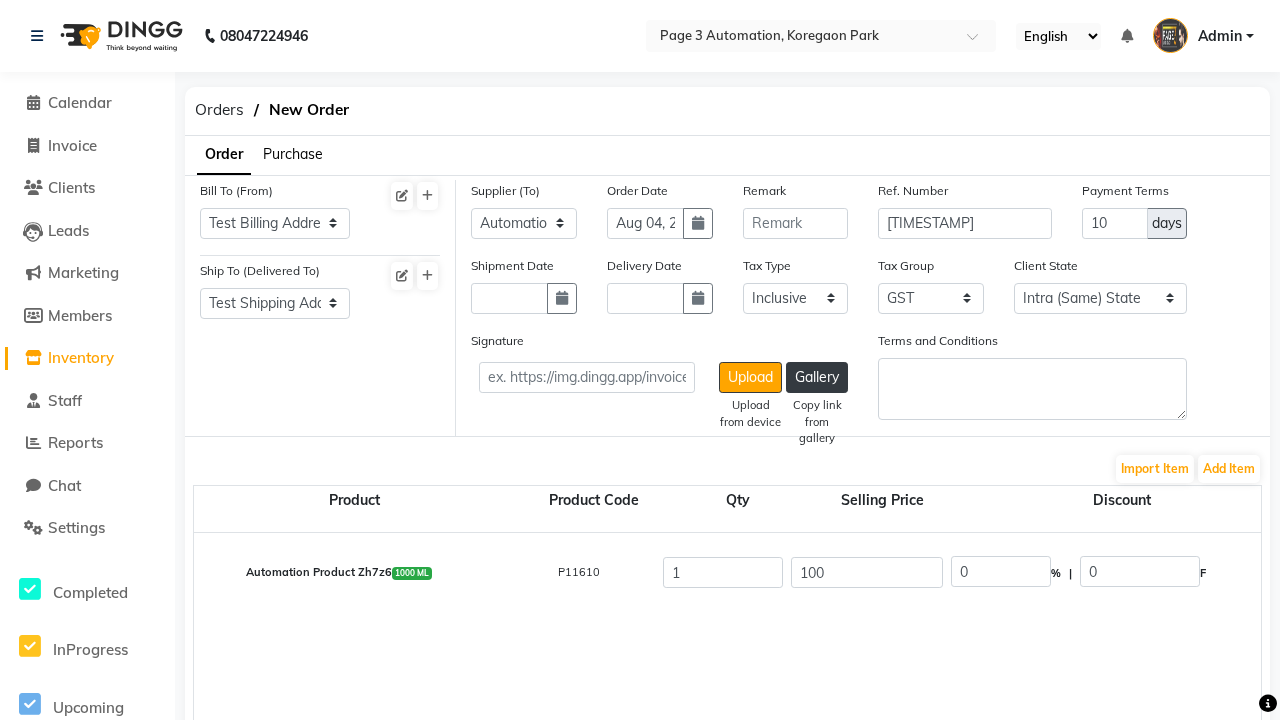 click on "Create" 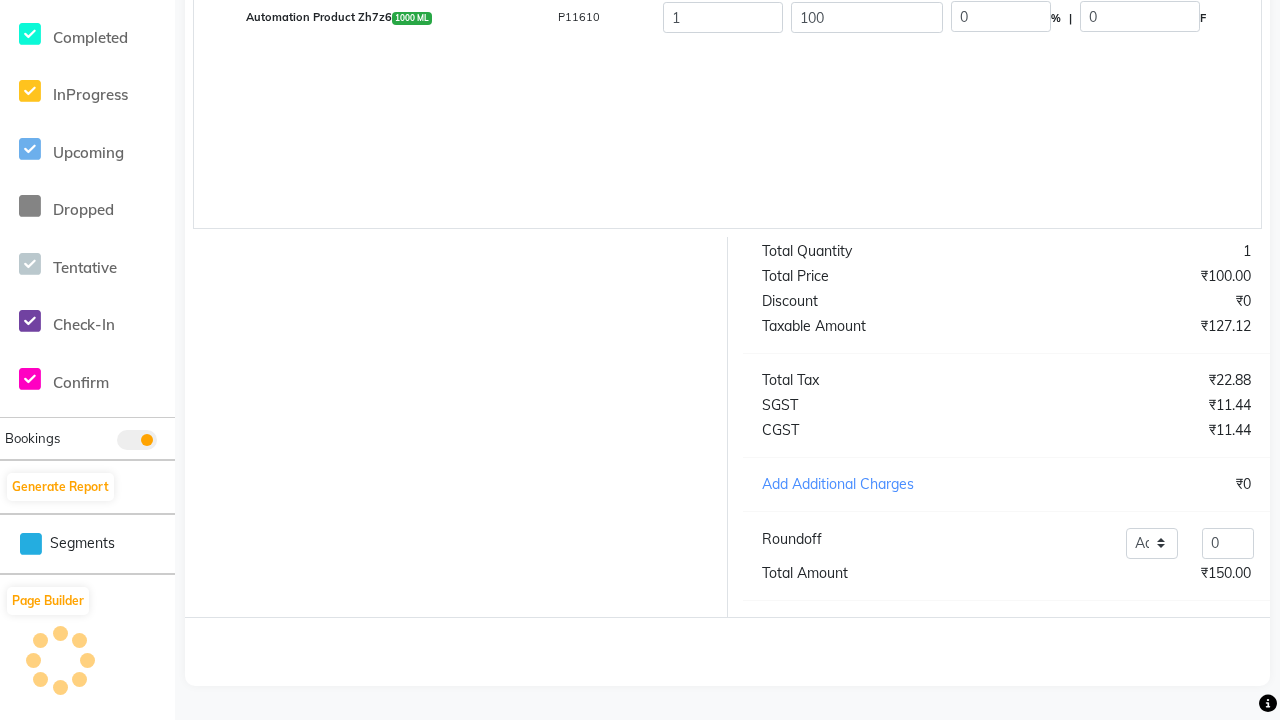 scroll, scrollTop: 505, scrollLeft: 0, axis: vertical 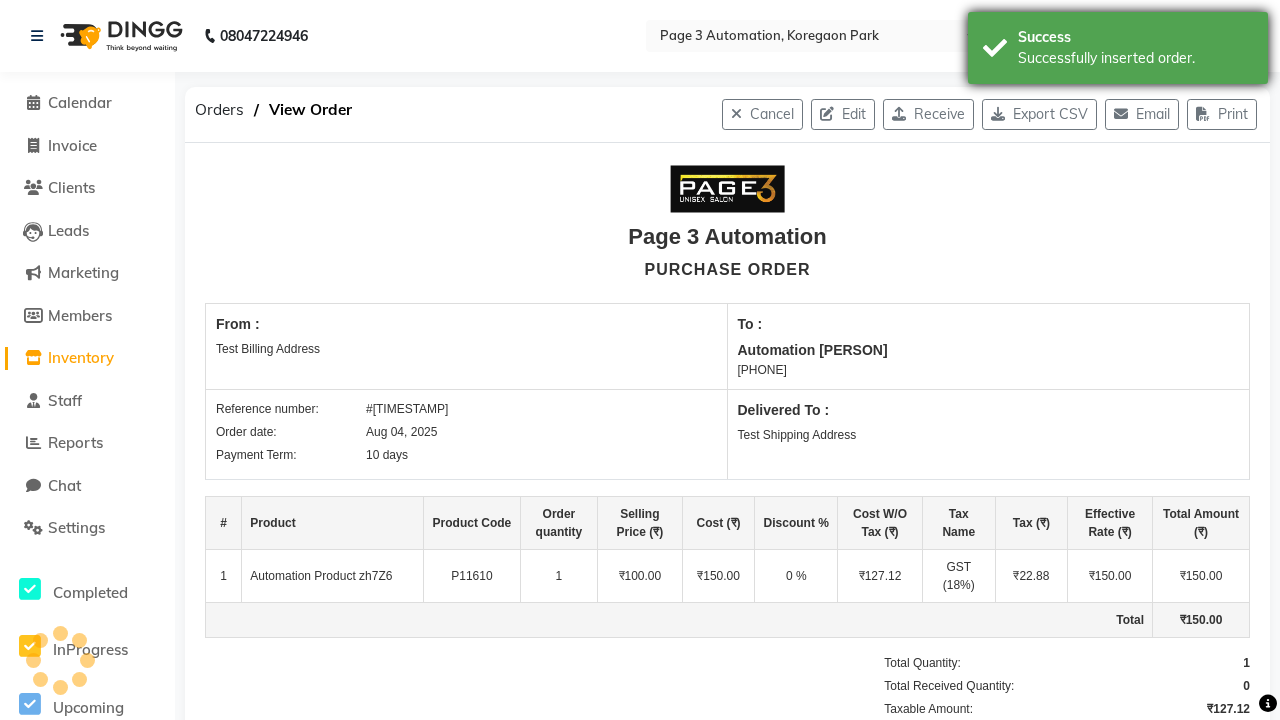 click on "Successfully inserted order." at bounding box center [1135, 58] 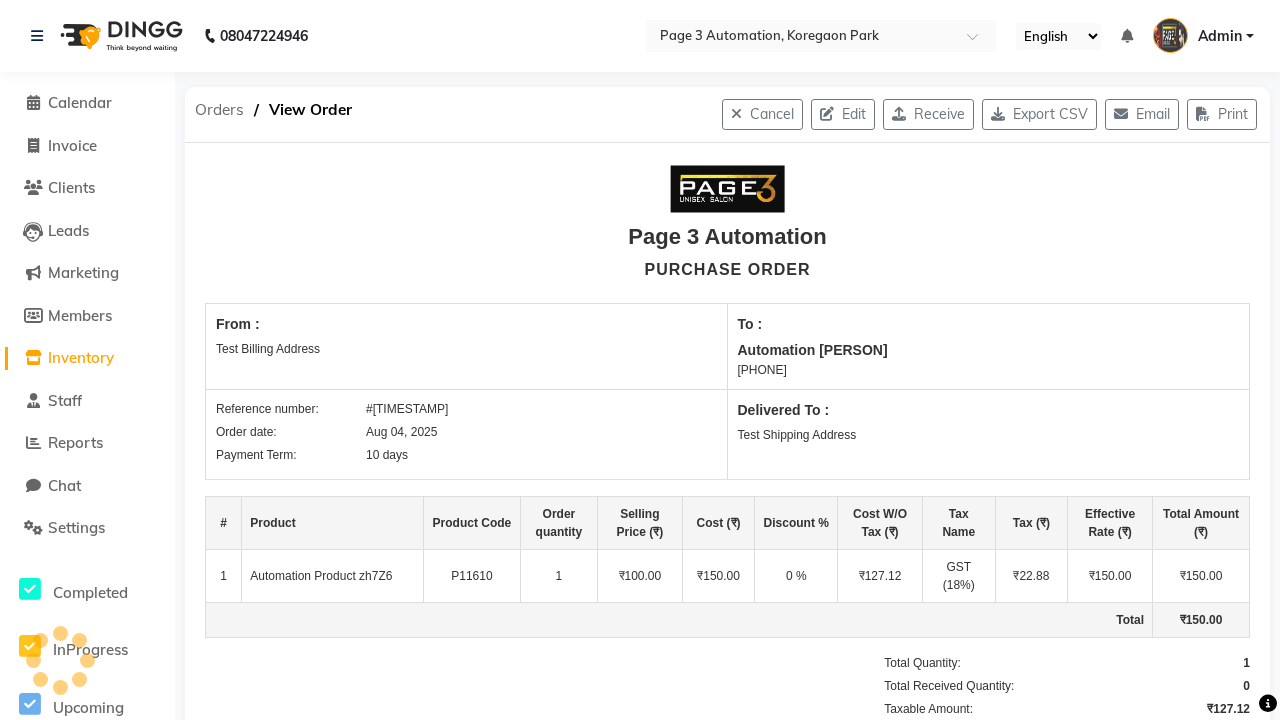 click on "Orders" 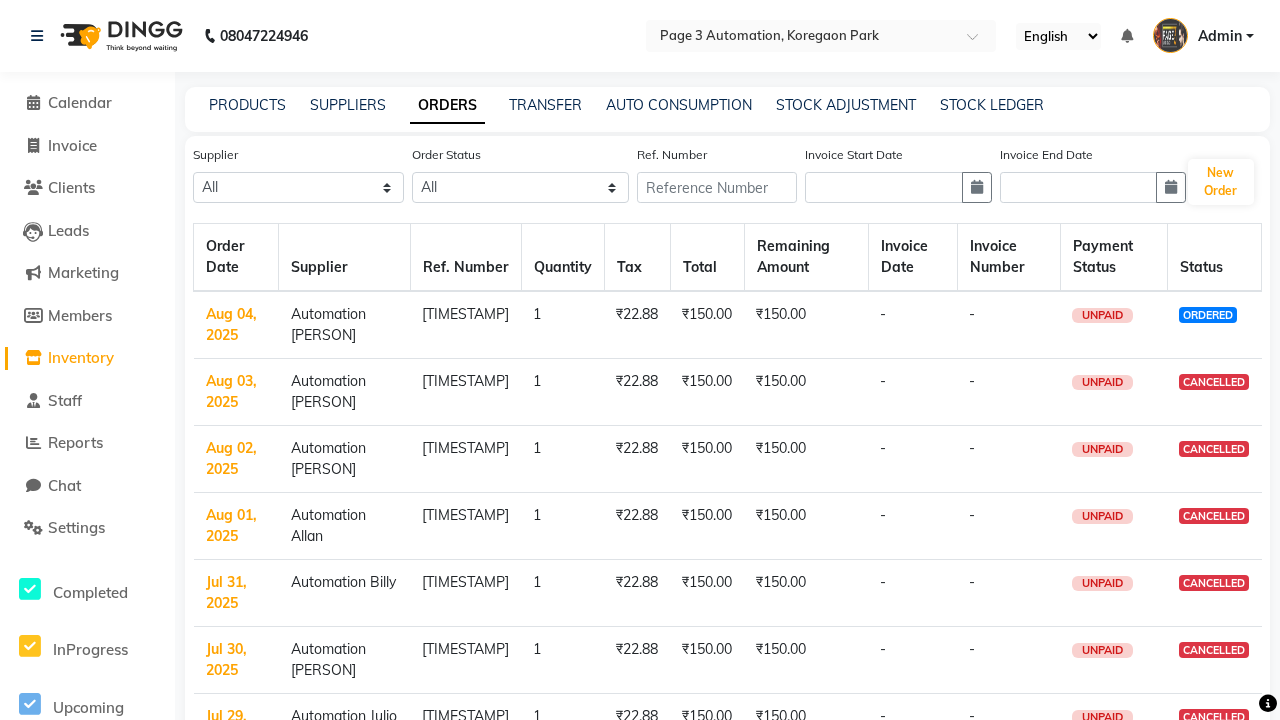 select on "5533" 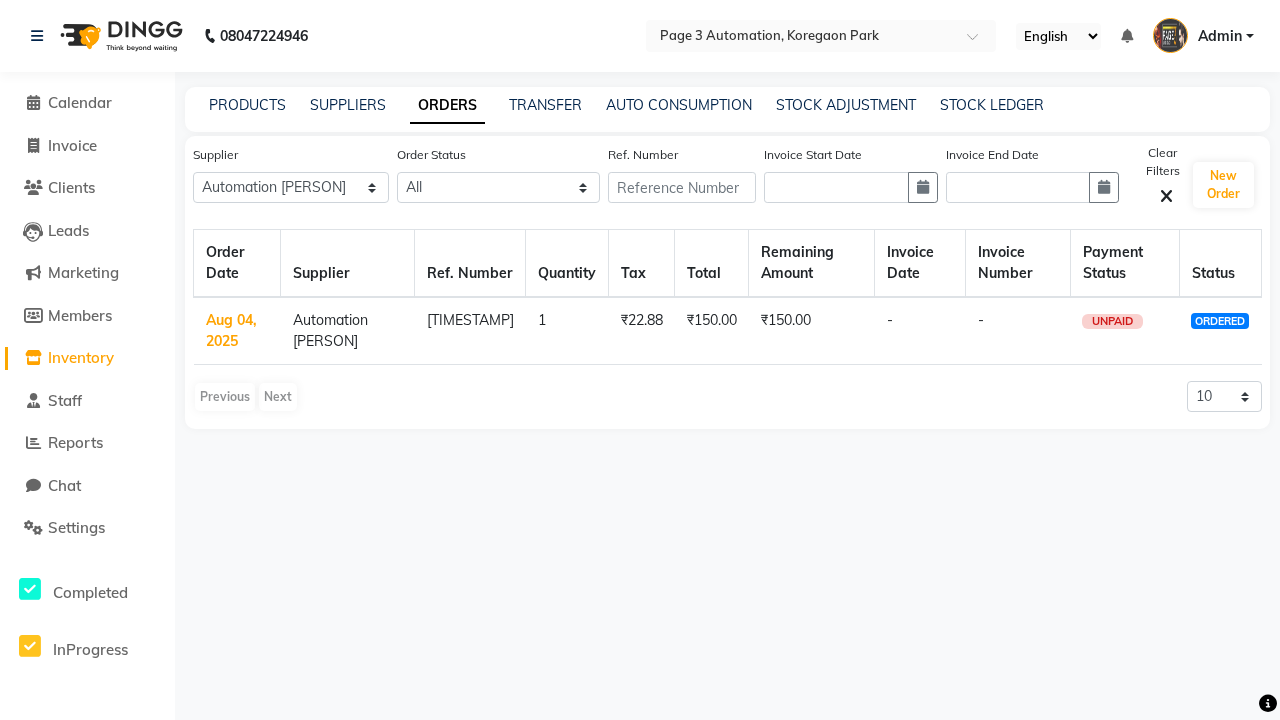 click on "ORDERS" 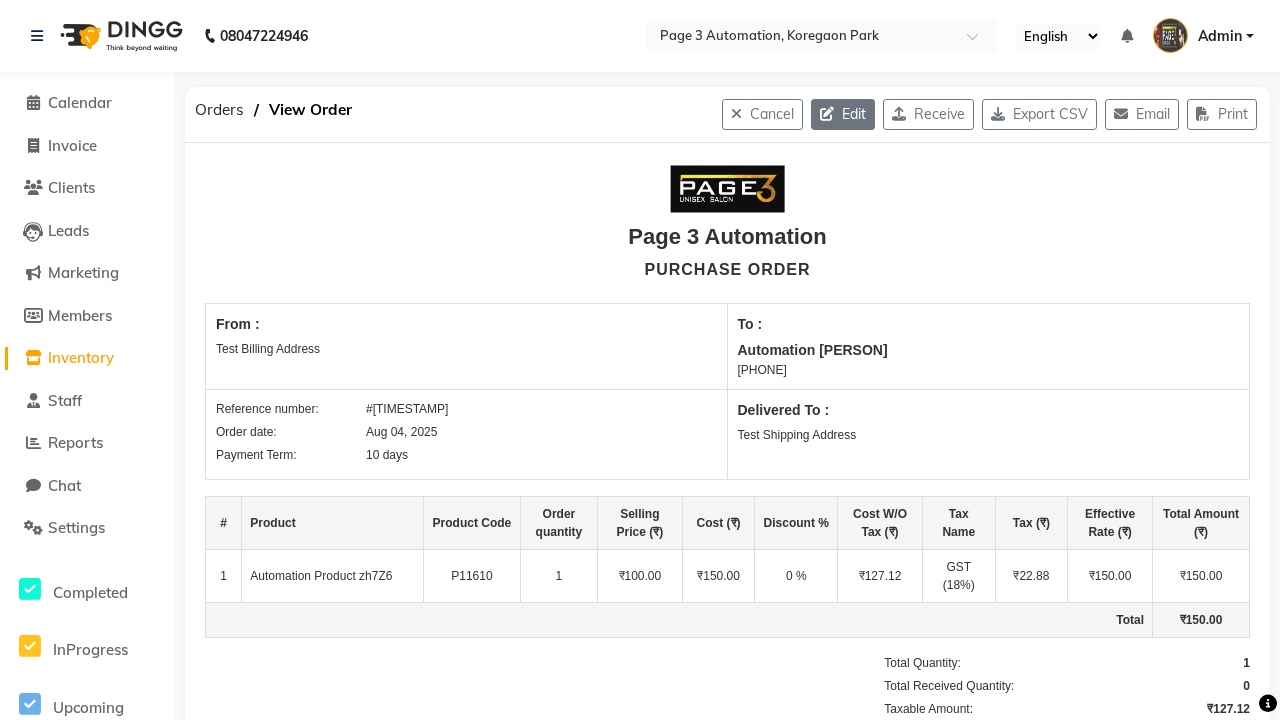 click 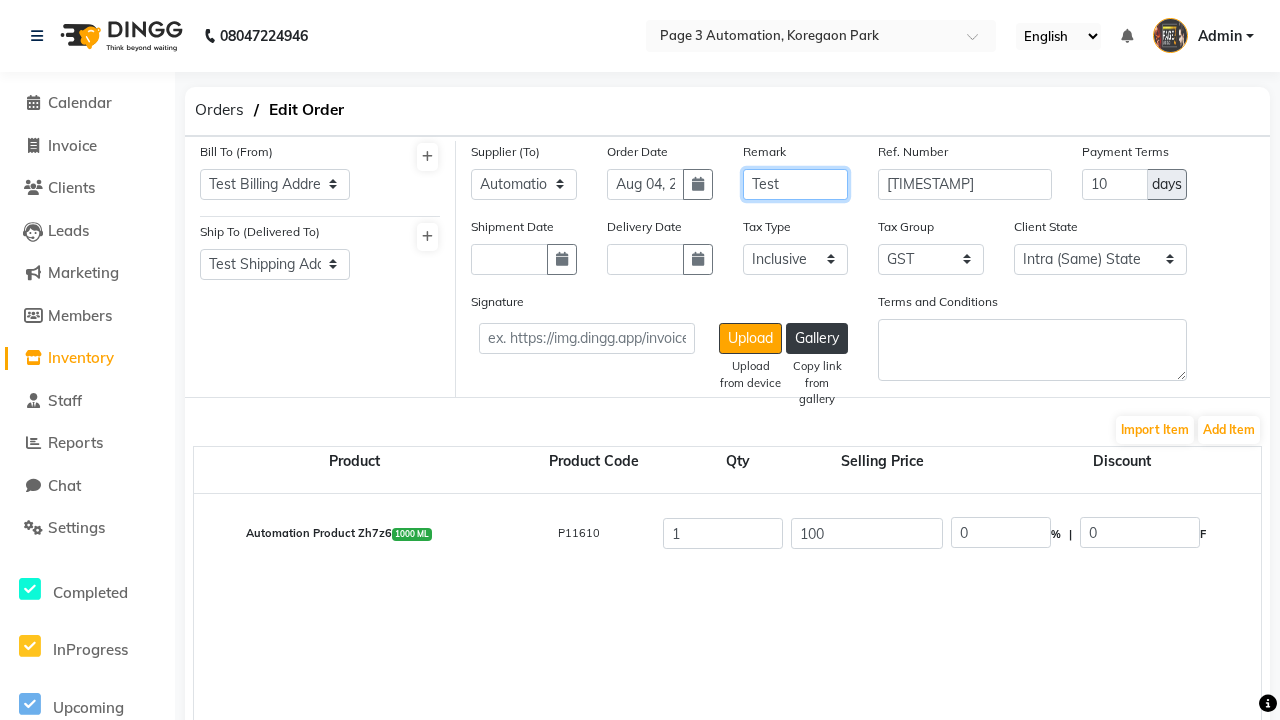type on "Test" 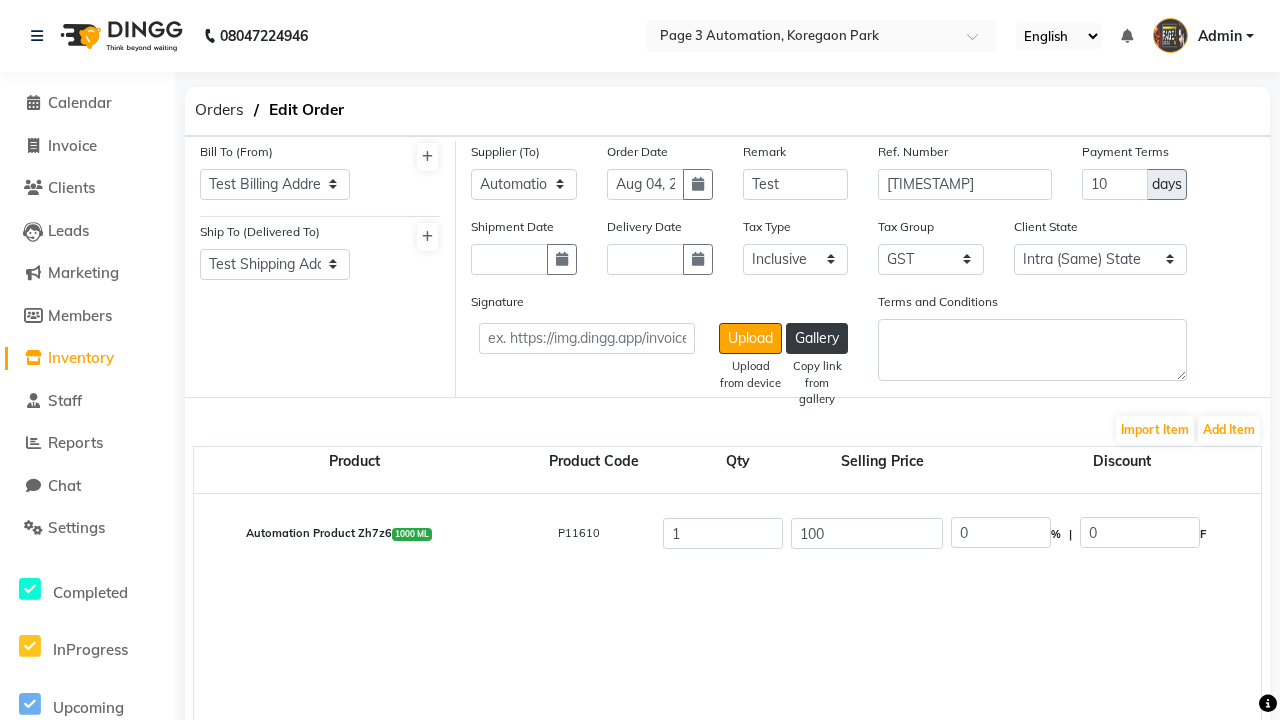 click on "Update" 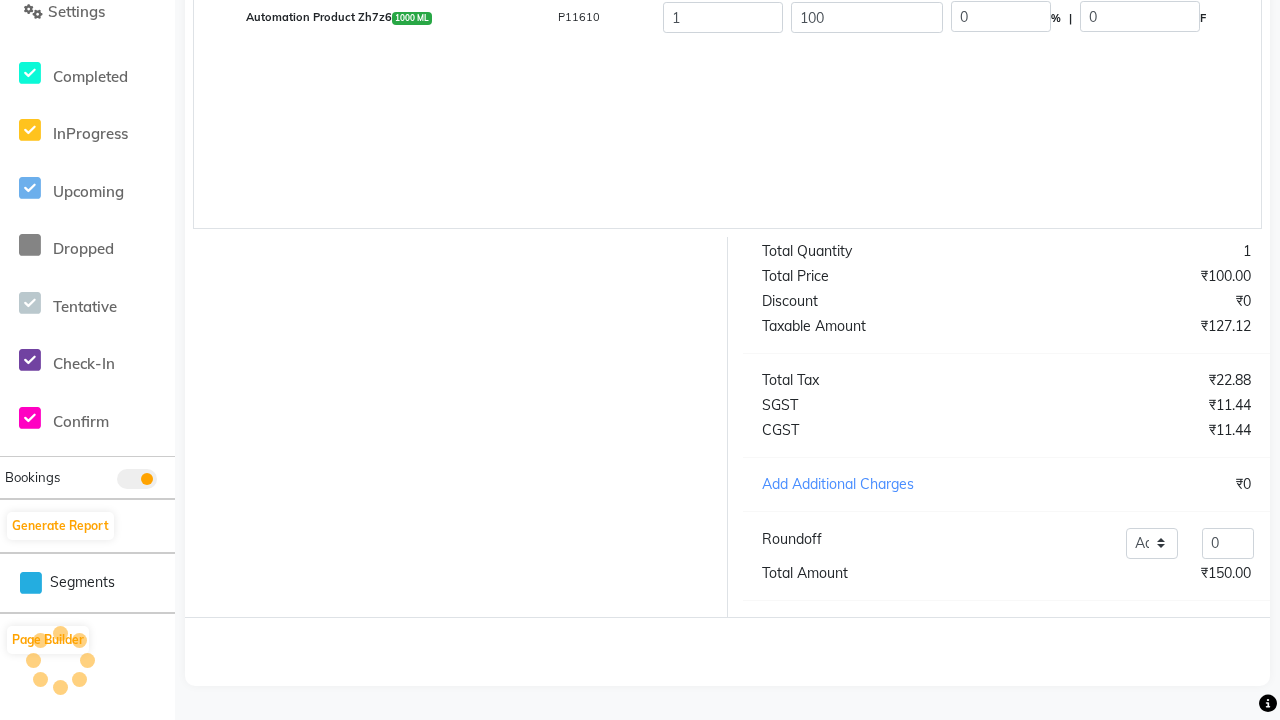 scroll, scrollTop: 0, scrollLeft: 0, axis: both 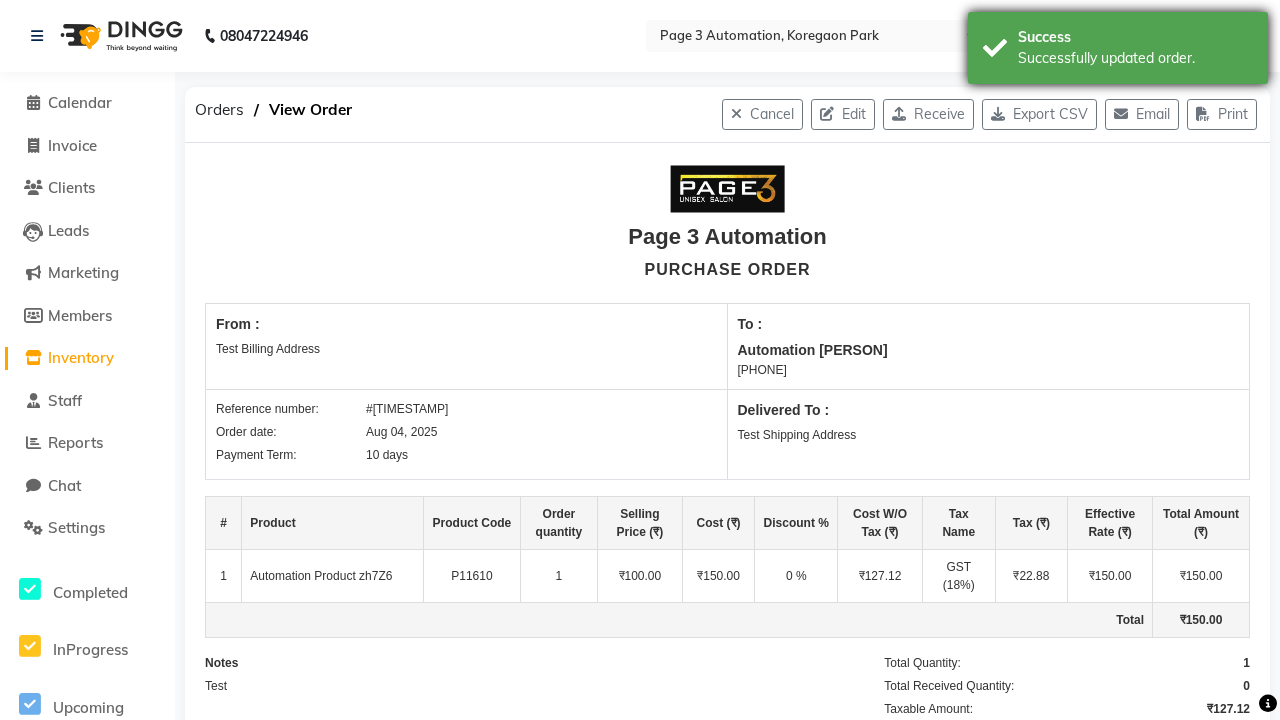 click on "Successfully updated order." at bounding box center [1135, 58] 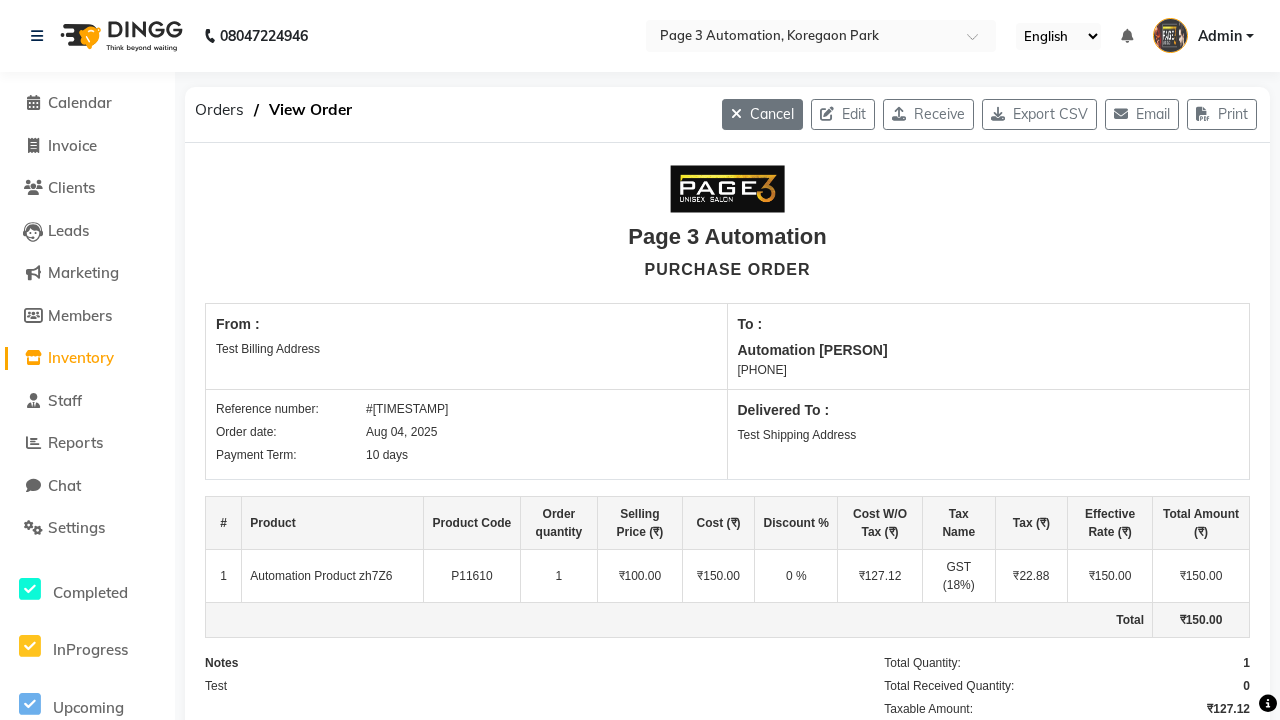 click on "Cancel" 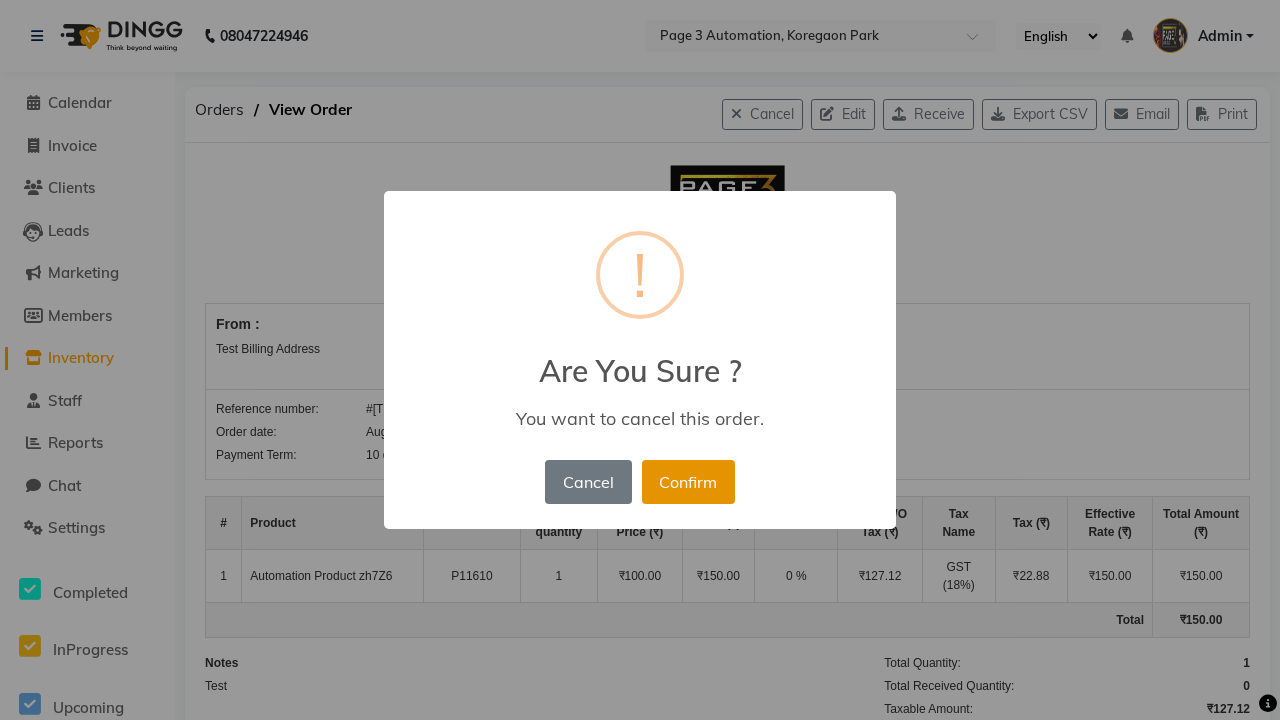 click on "Confirm" at bounding box center [688, 482] 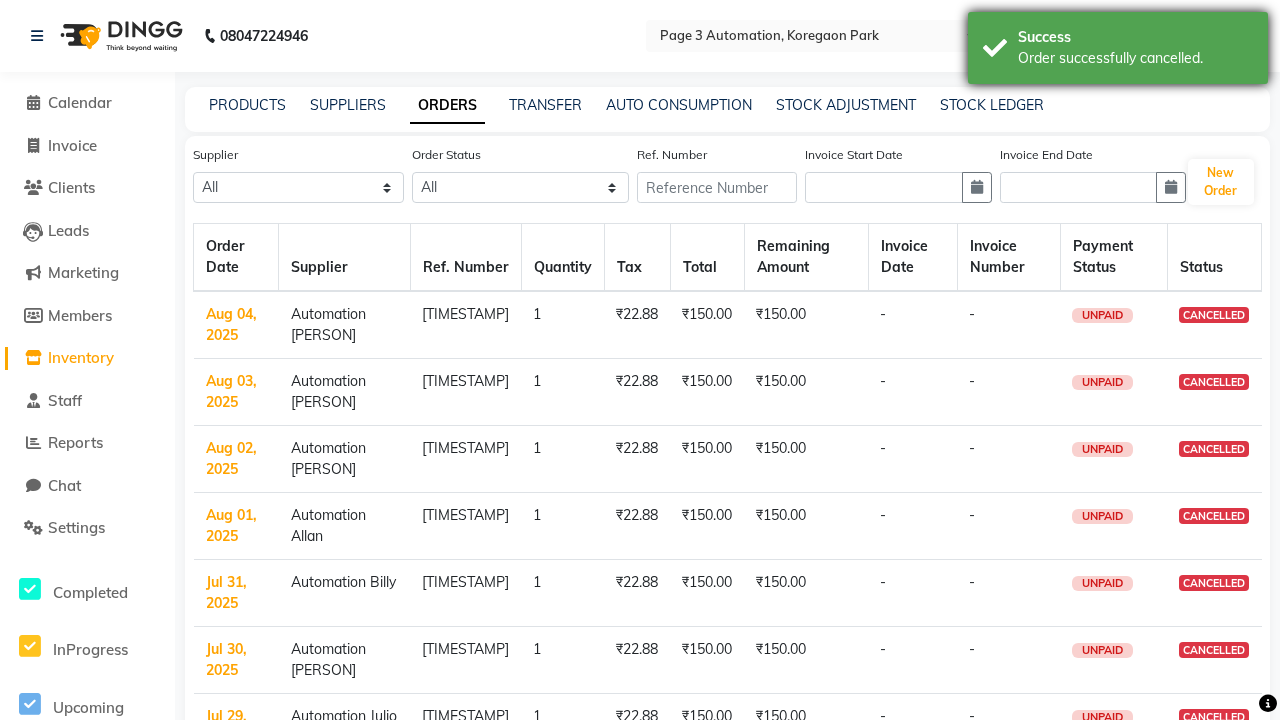 click on "Order successfully cancelled." at bounding box center (1135, 58) 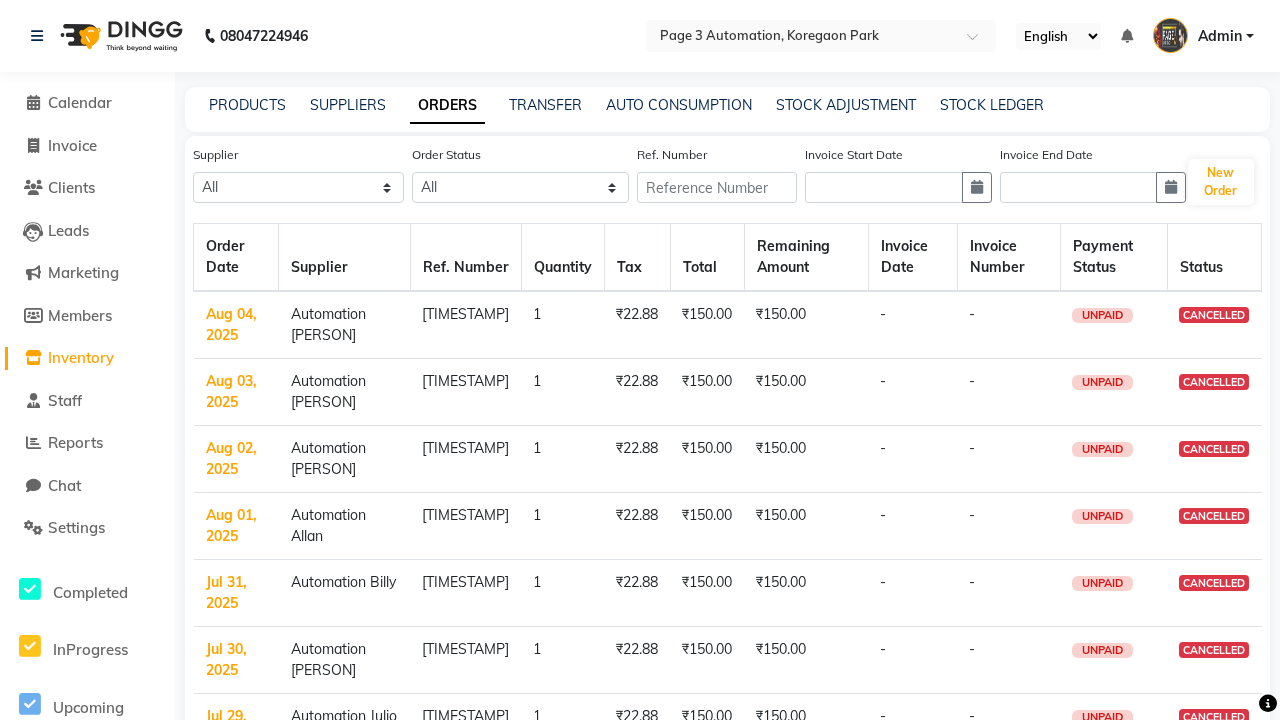 select on "5533" 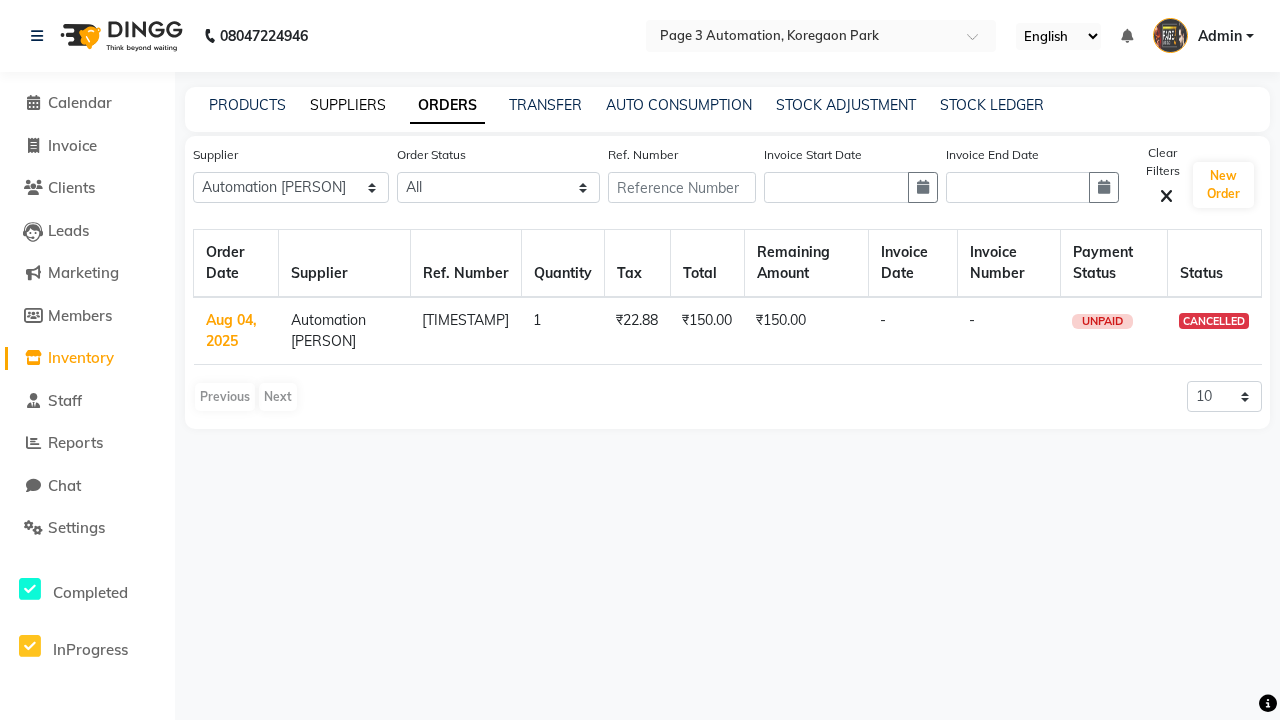 click on "SUPPLIERS" 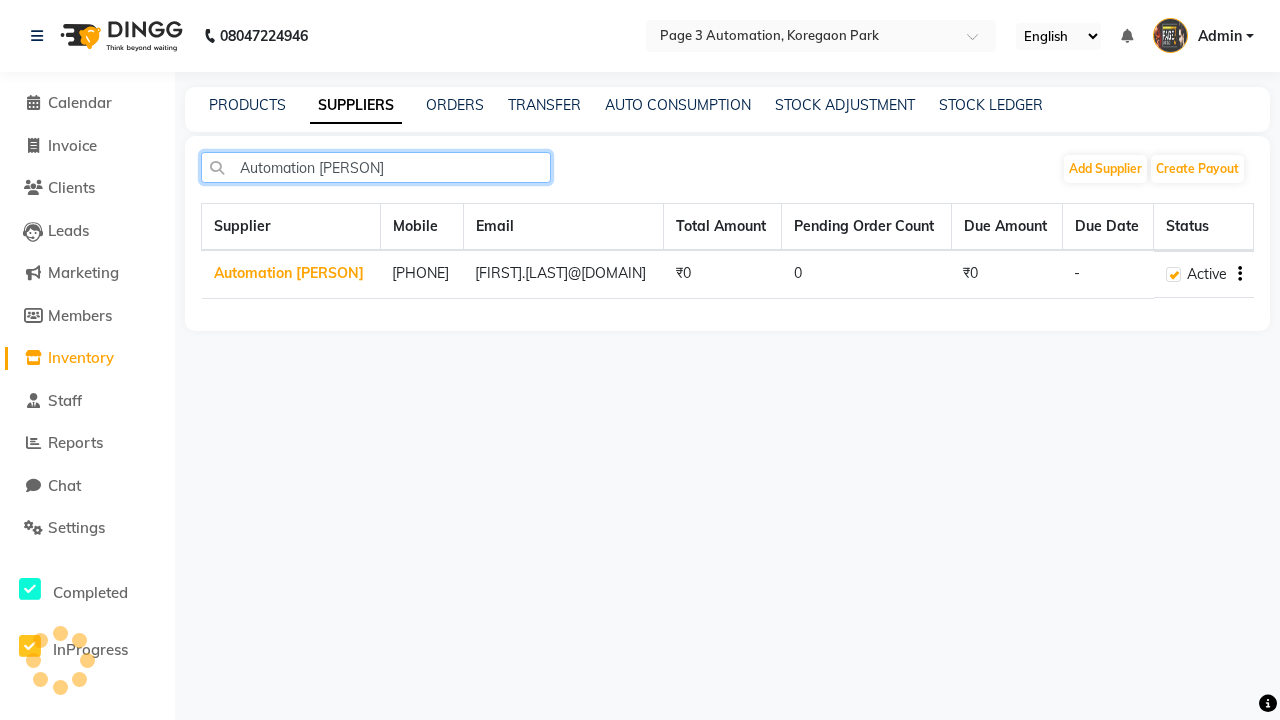 type on "Automation [PERSON]" 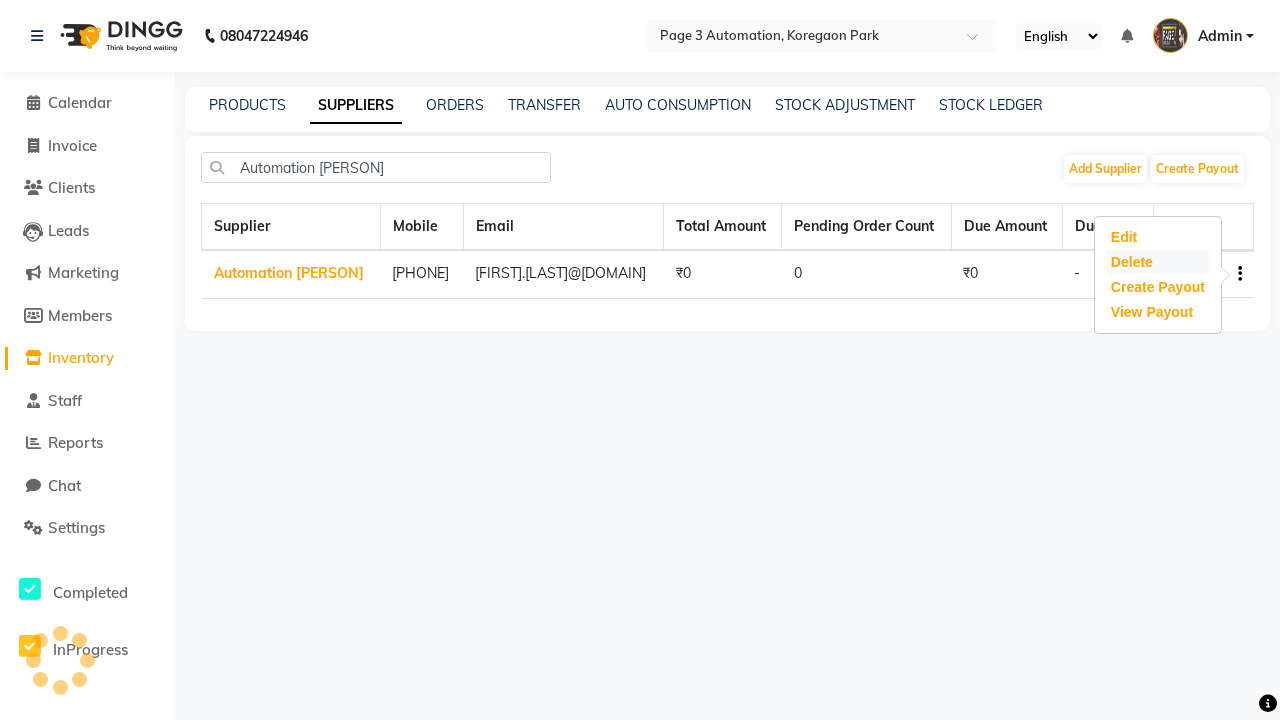 click on "Delete" at bounding box center [1158, 262] 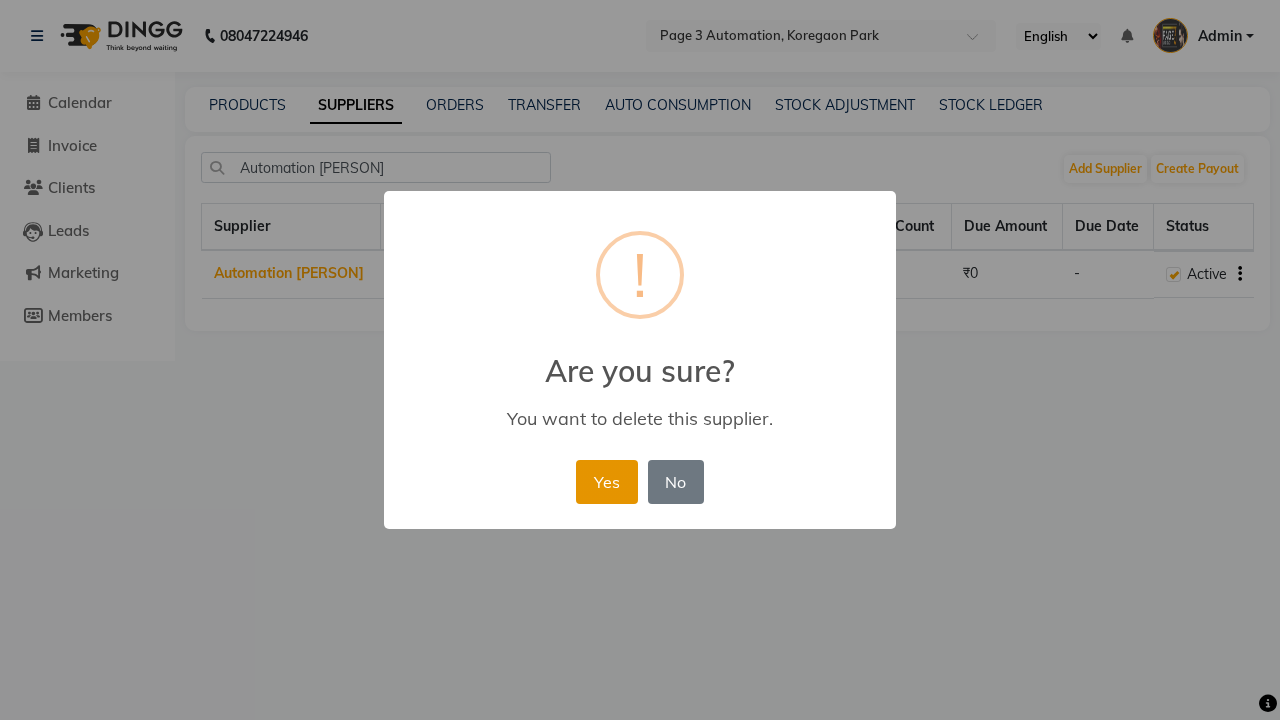 click on "Yes" at bounding box center [606, 482] 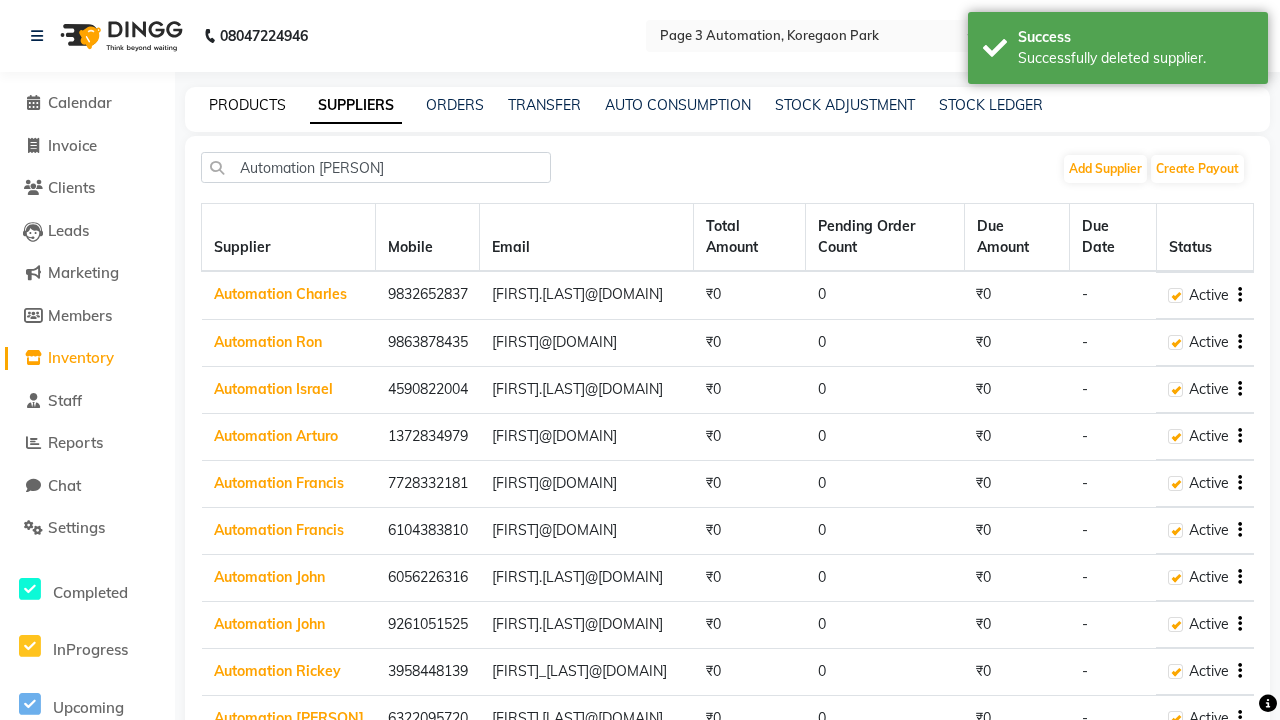 click on "Successfully deleted supplier." at bounding box center (1135, 58) 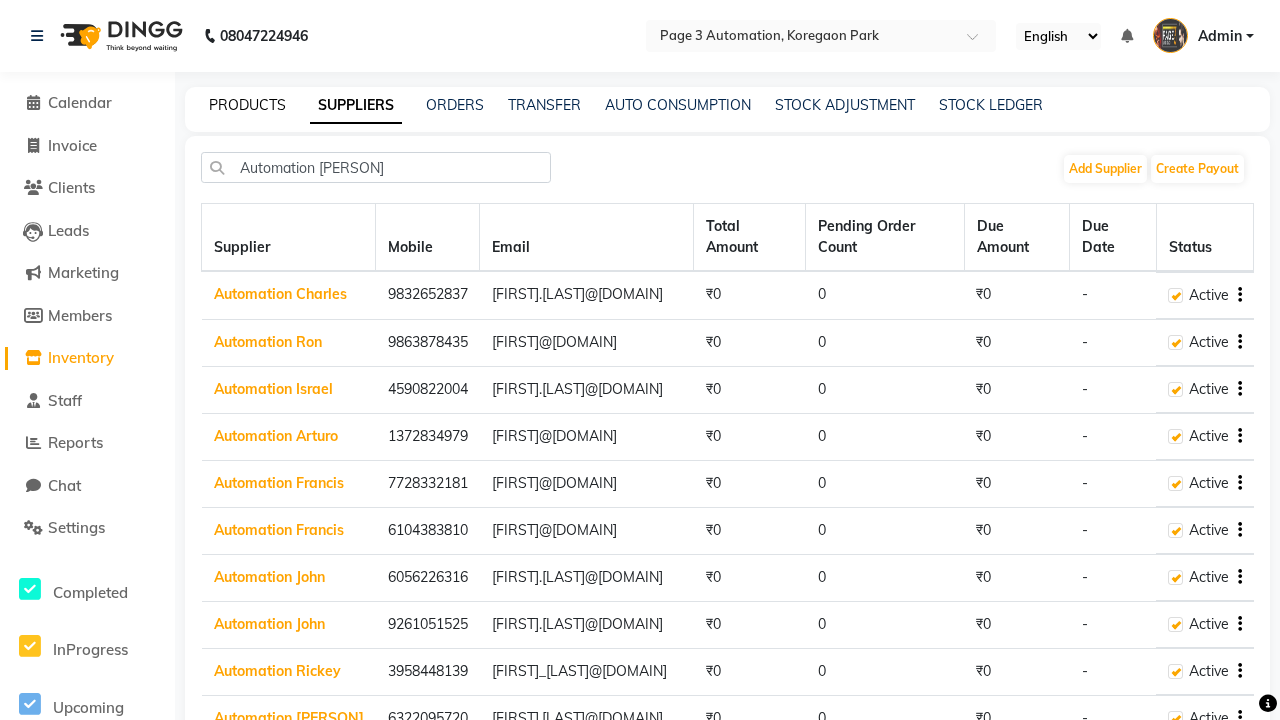 click on "PRODUCTS" 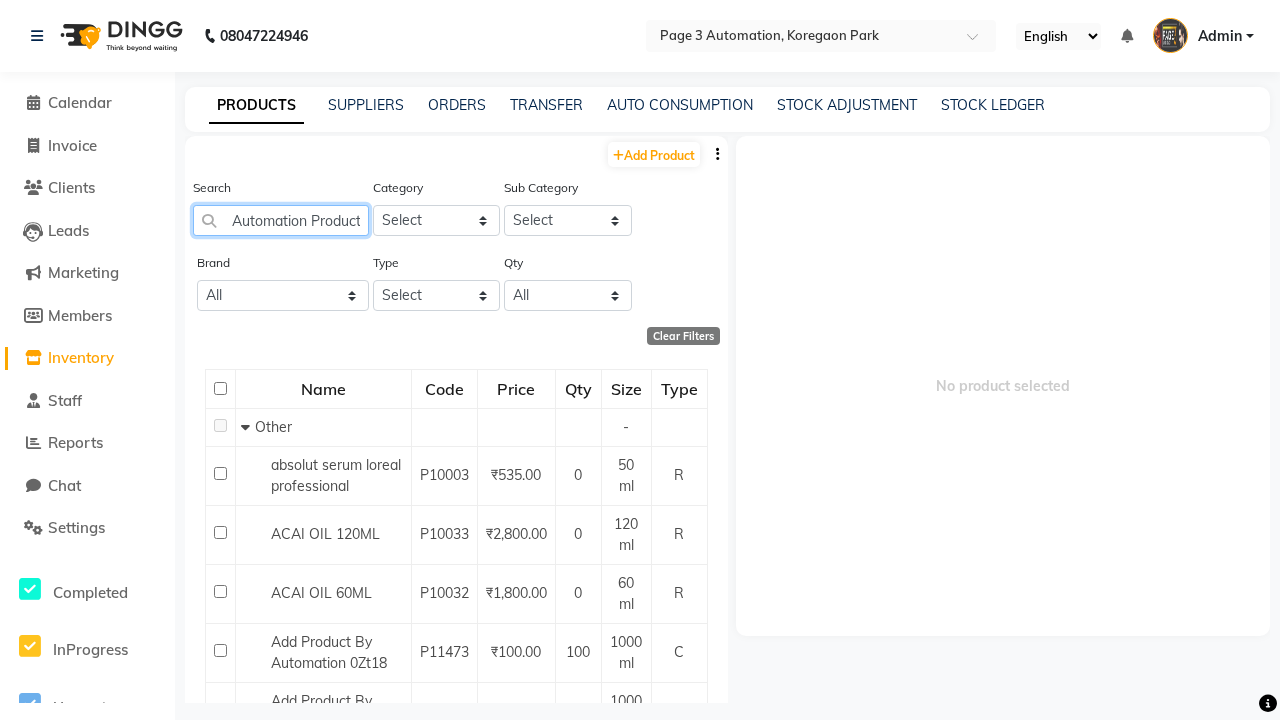 scroll, scrollTop: 0, scrollLeft: 44, axis: horizontal 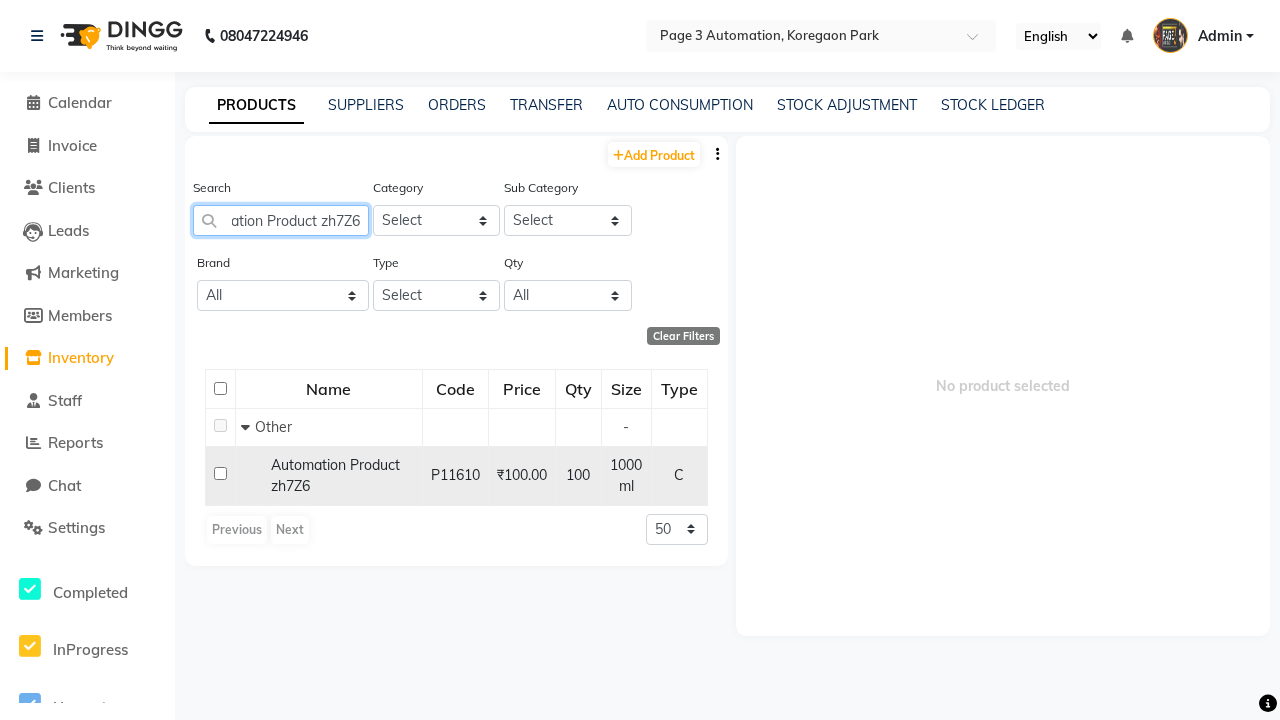 type on "Automation Product zh7Z6" 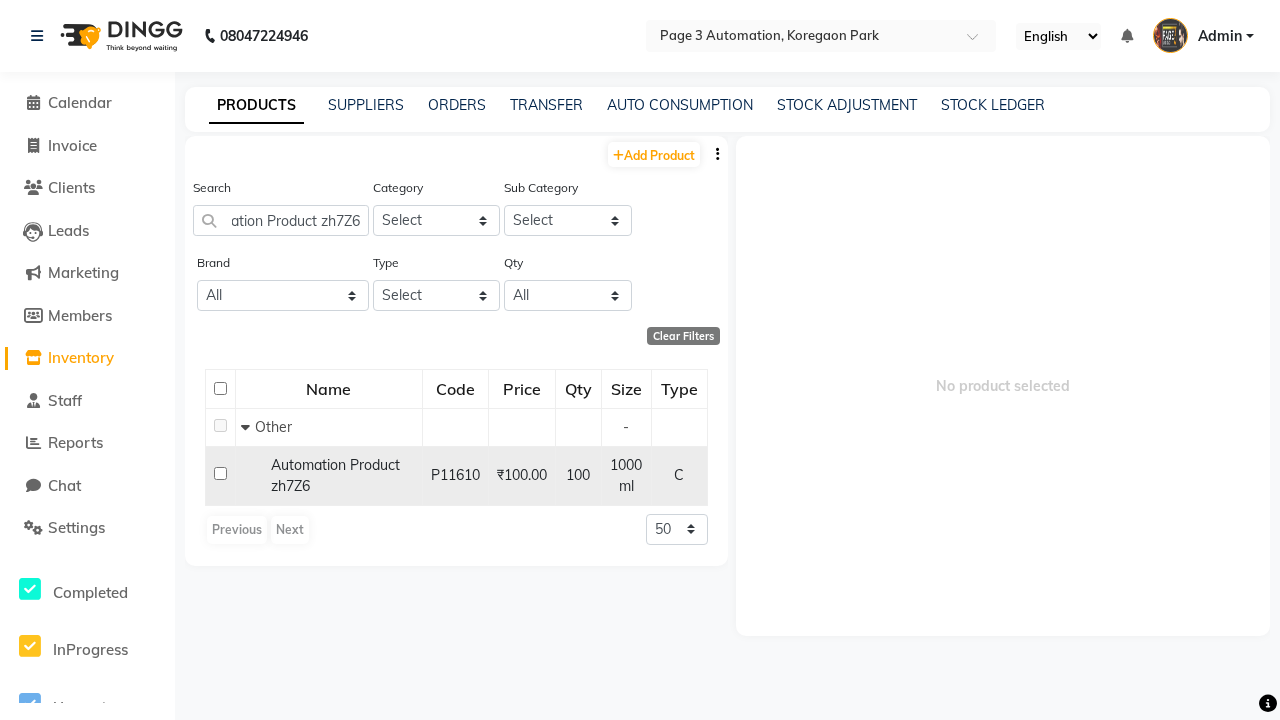 click 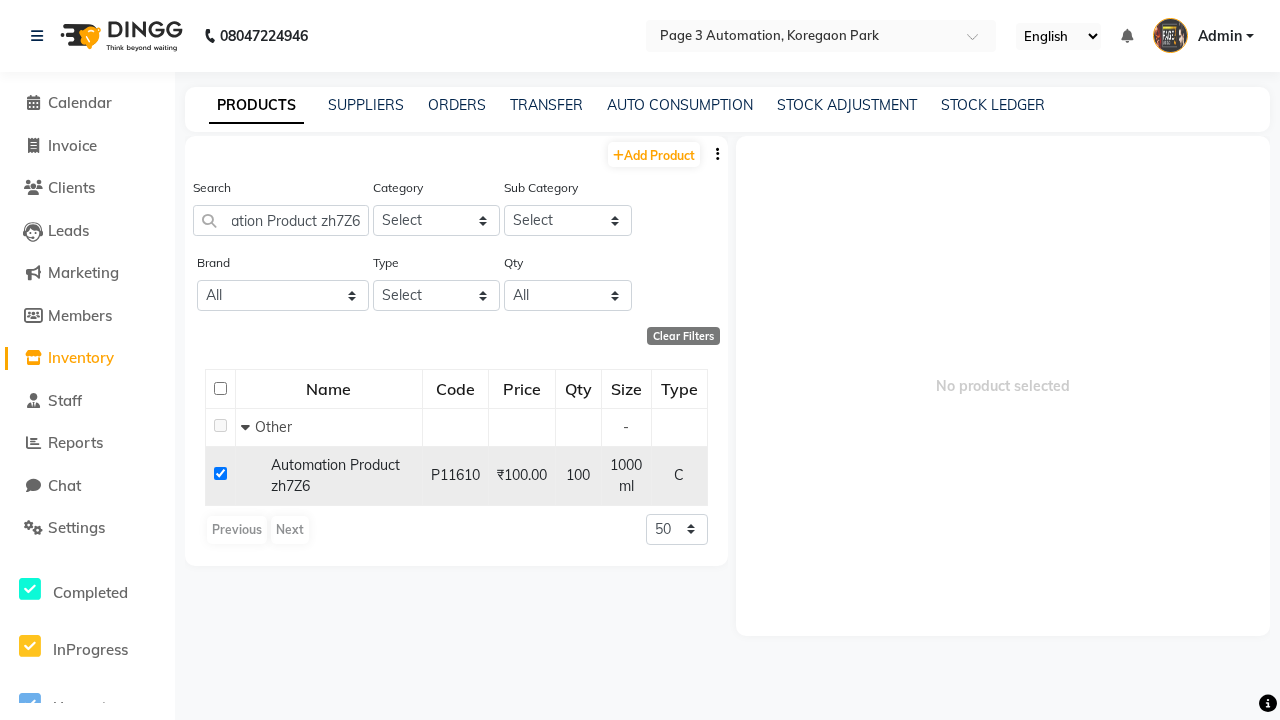 checkbox on "true" 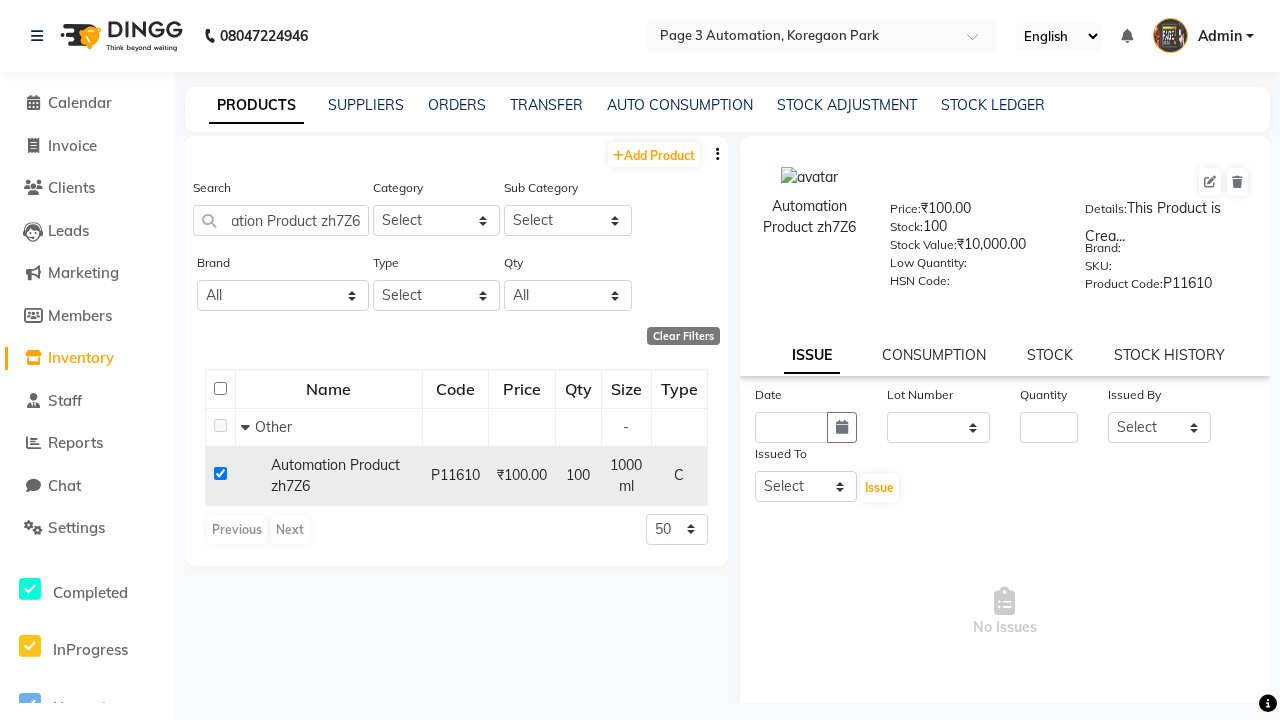 scroll, scrollTop: 0, scrollLeft: 0, axis: both 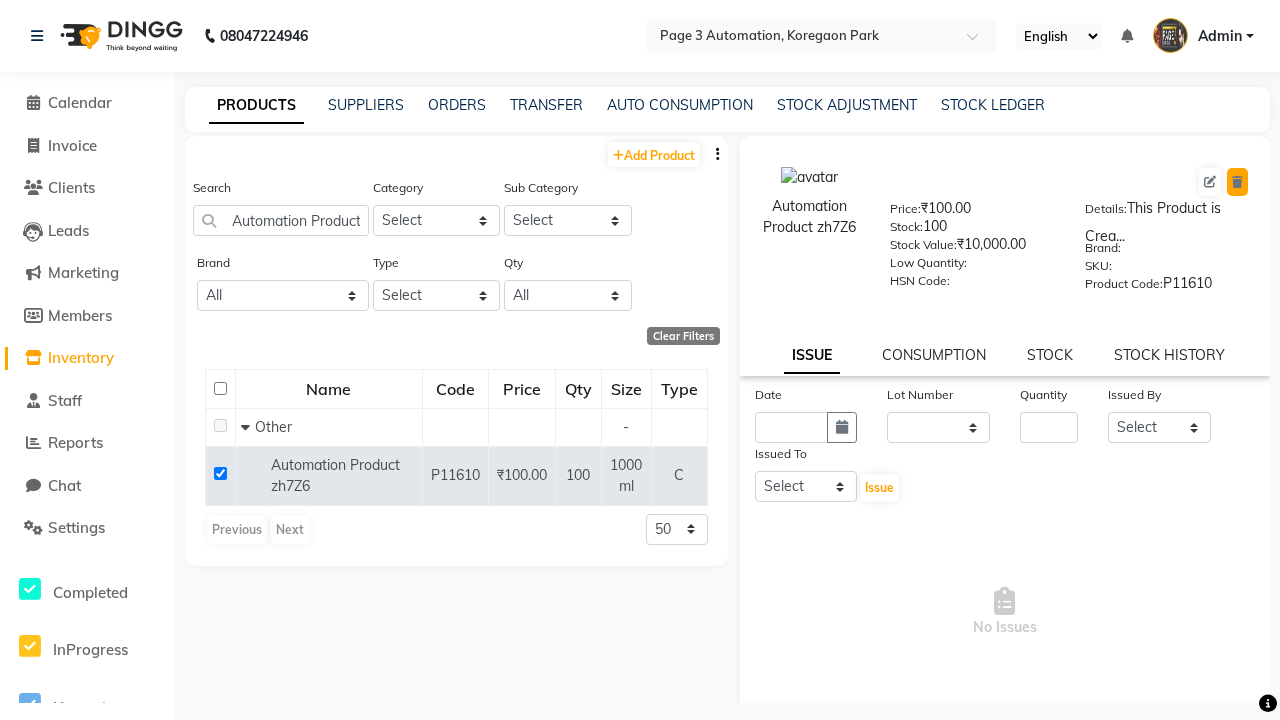 click 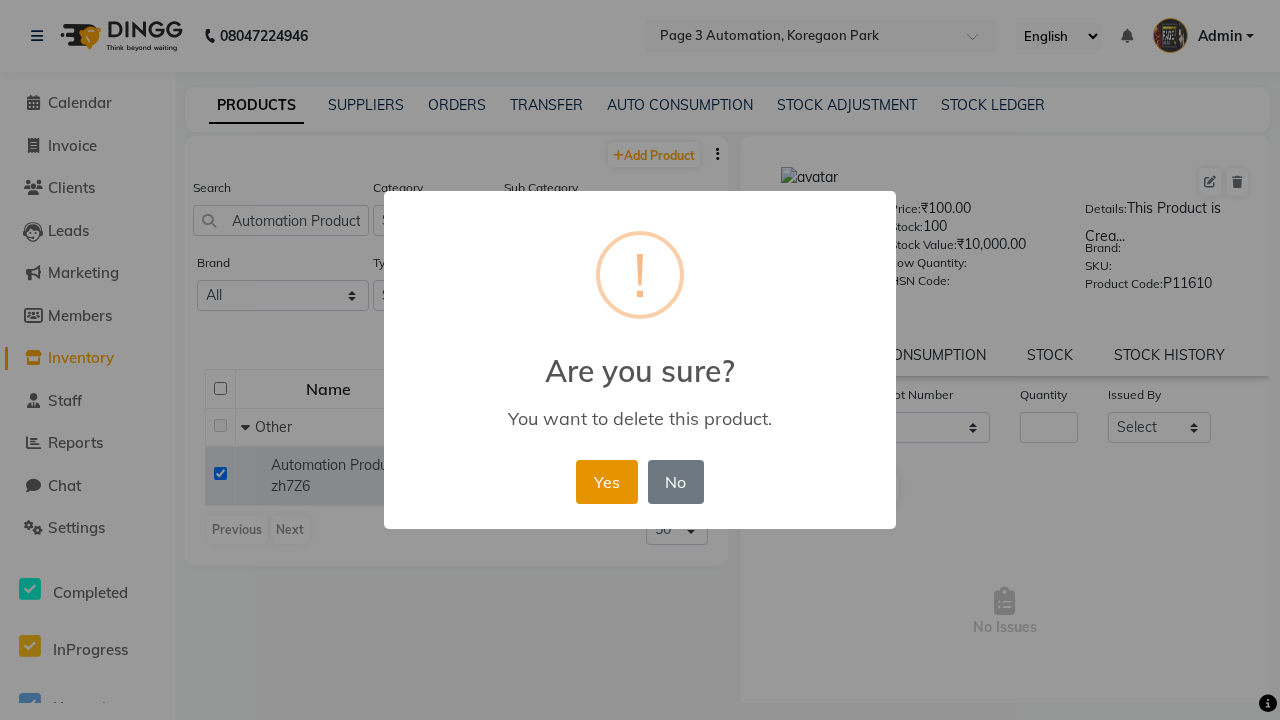 click on "Yes" at bounding box center (606, 482) 